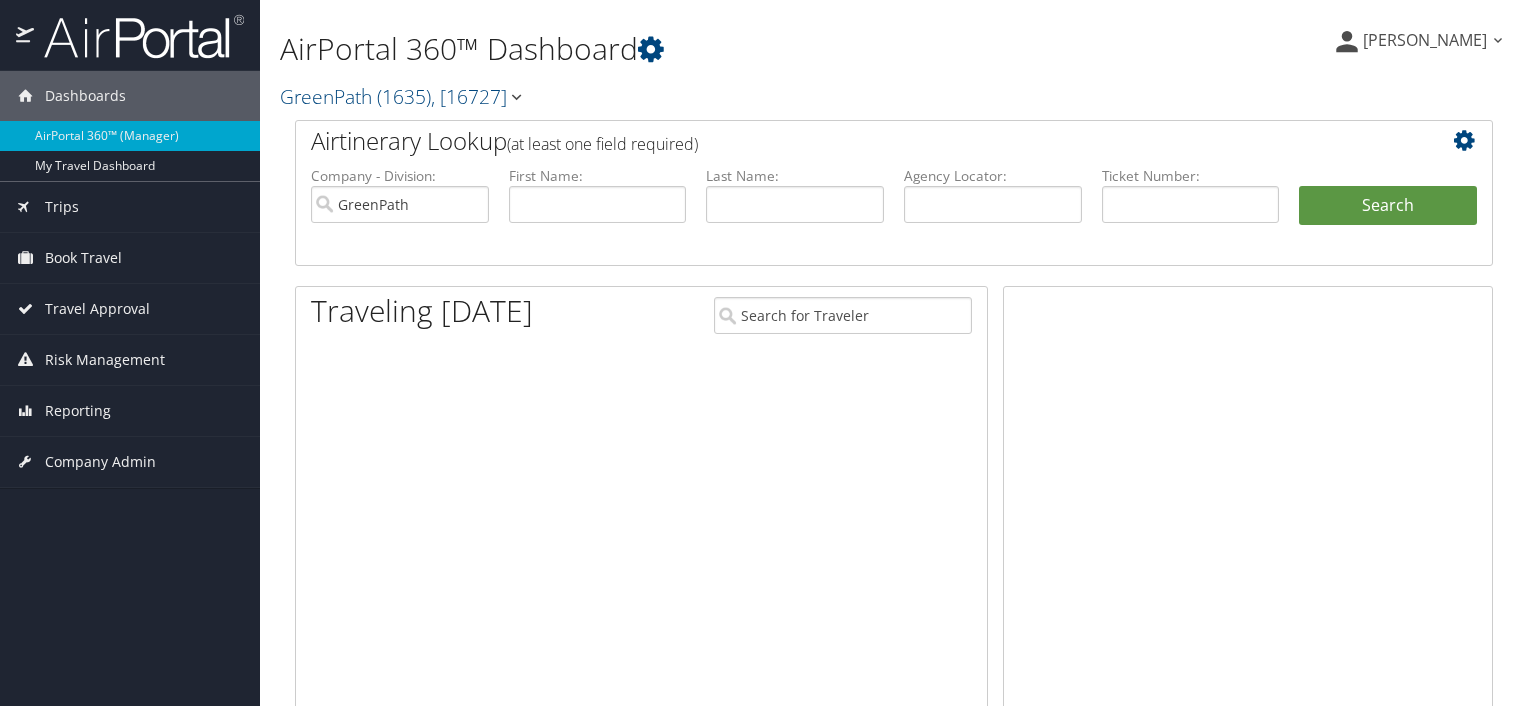 scroll, scrollTop: 0, scrollLeft: 0, axis: both 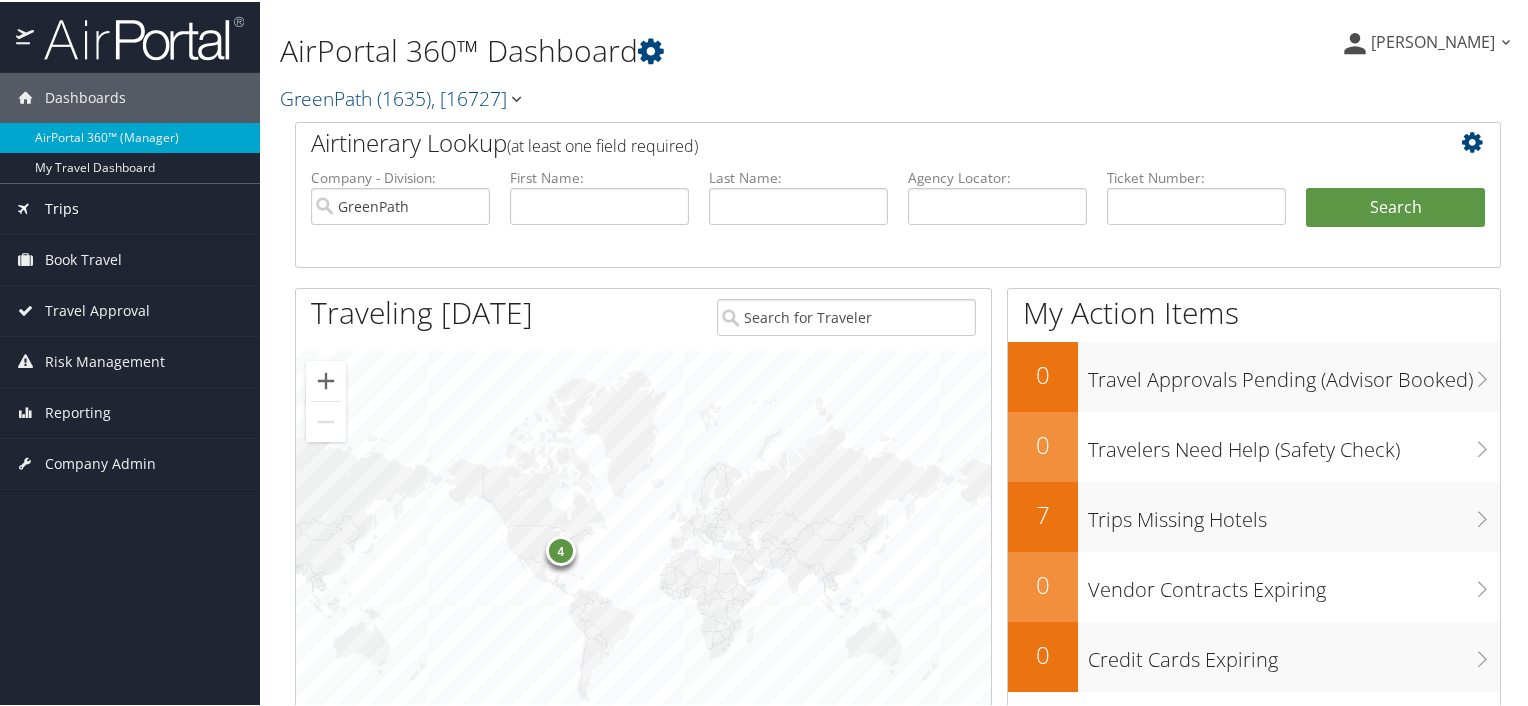 click on "Trips" at bounding box center (62, 207) 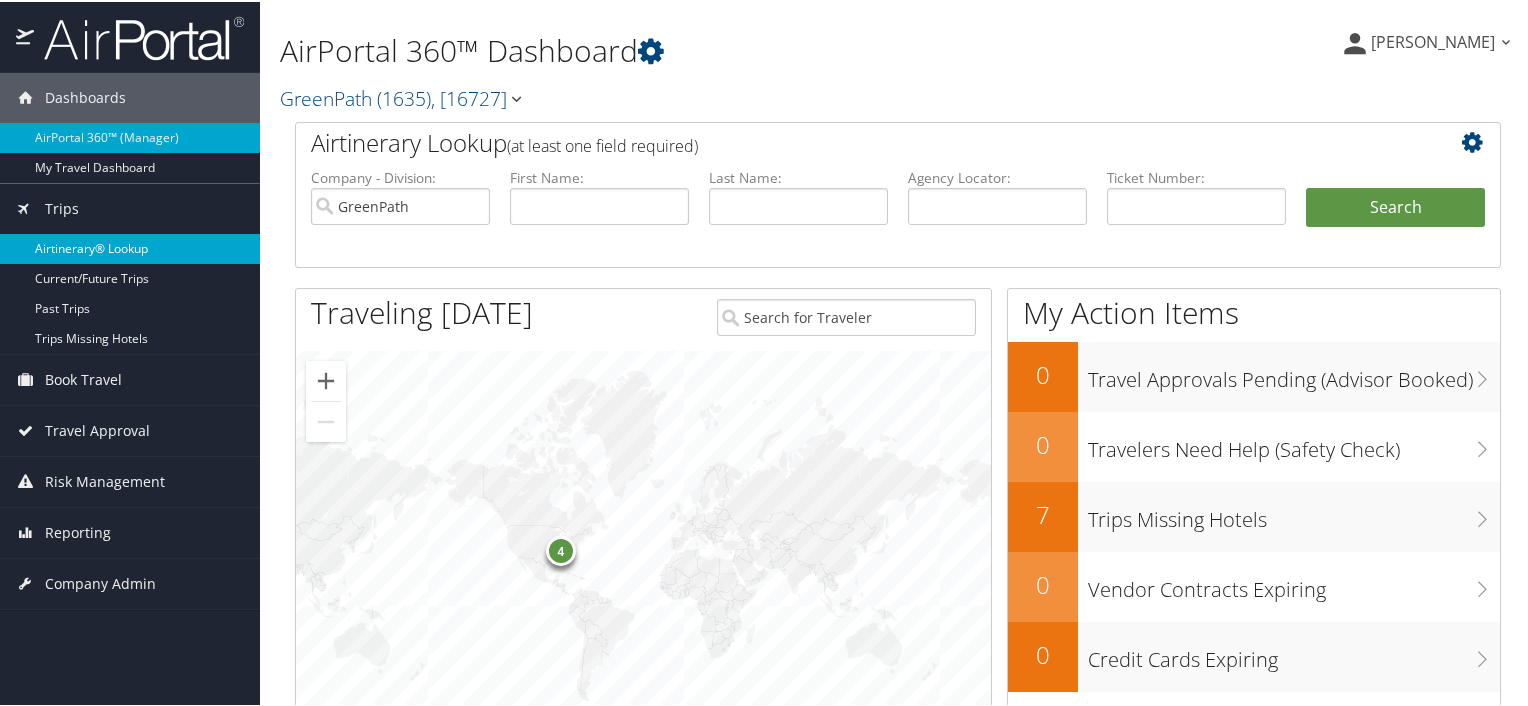 click on "Airtinerary® Lookup" at bounding box center (130, 247) 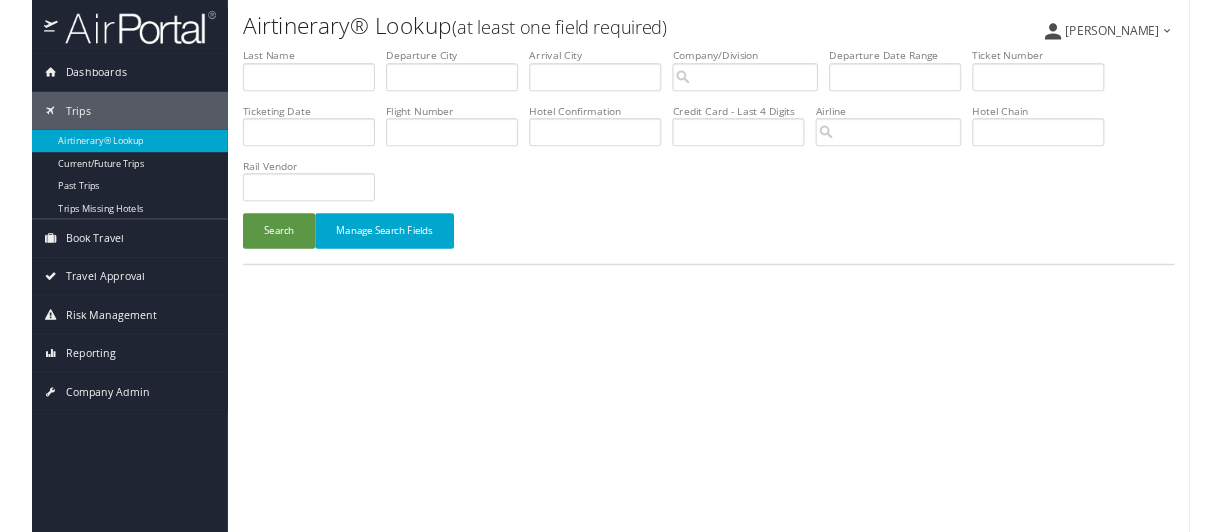 scroll, scrollTop: 0, scrollLeft: 0, axis: both 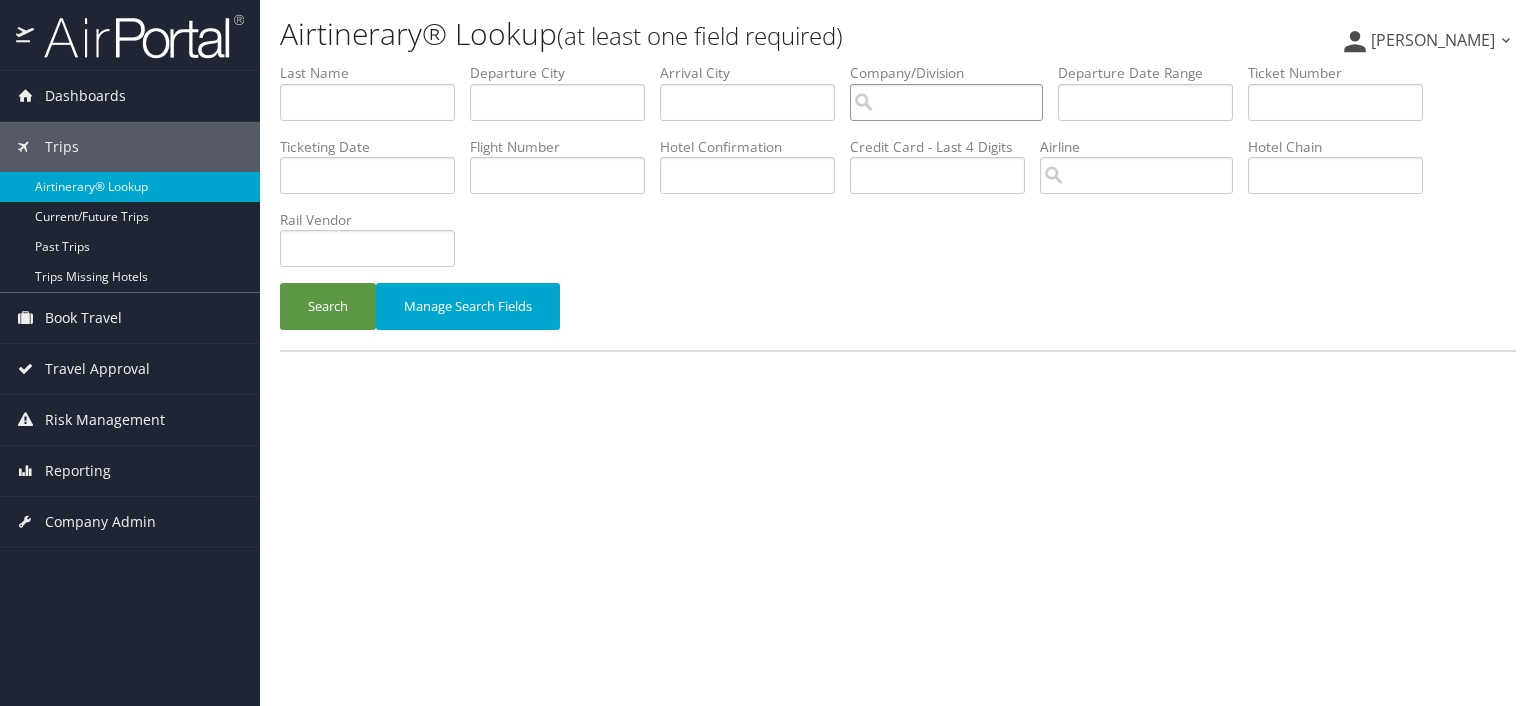 click at bounding box center (946, 102) 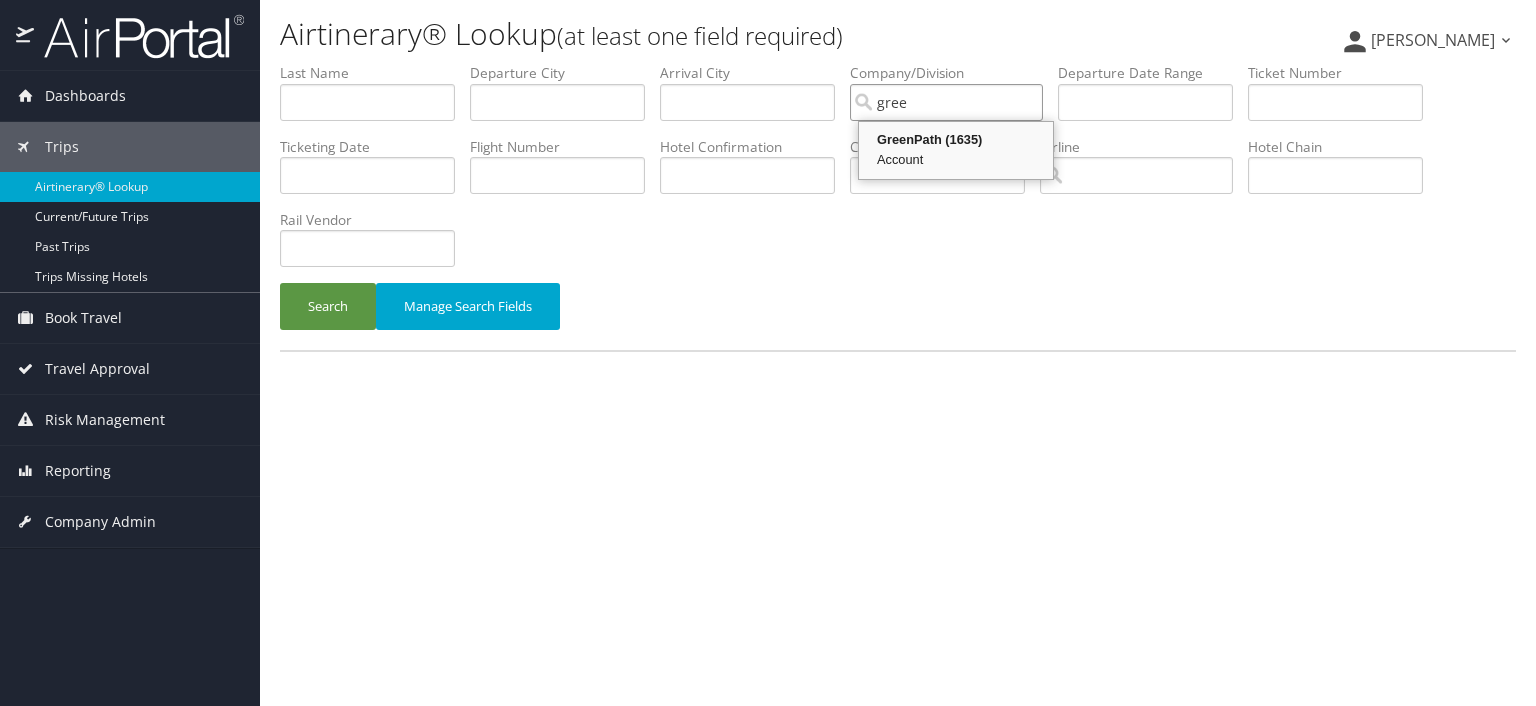click on "Account" at bounding box center (956, 160) 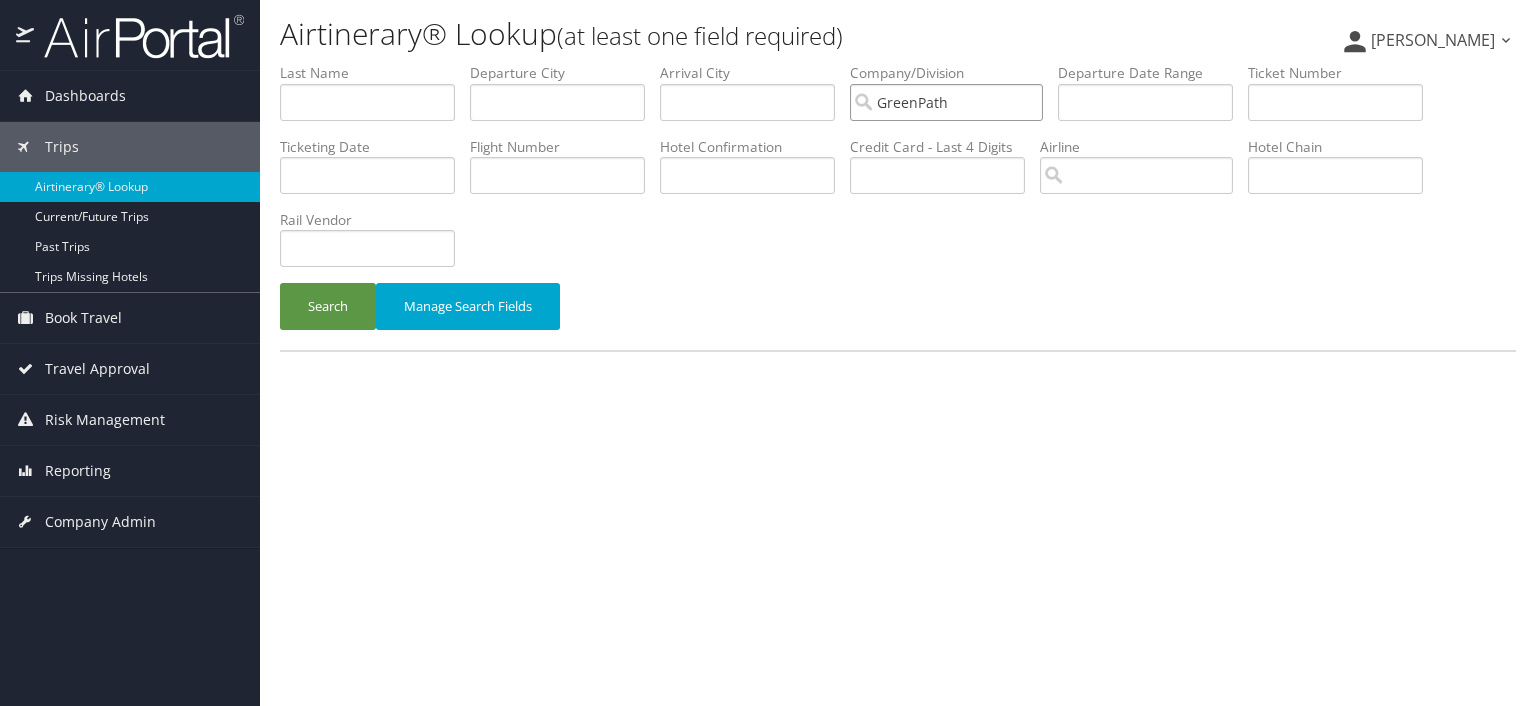 type on "GreenPath" 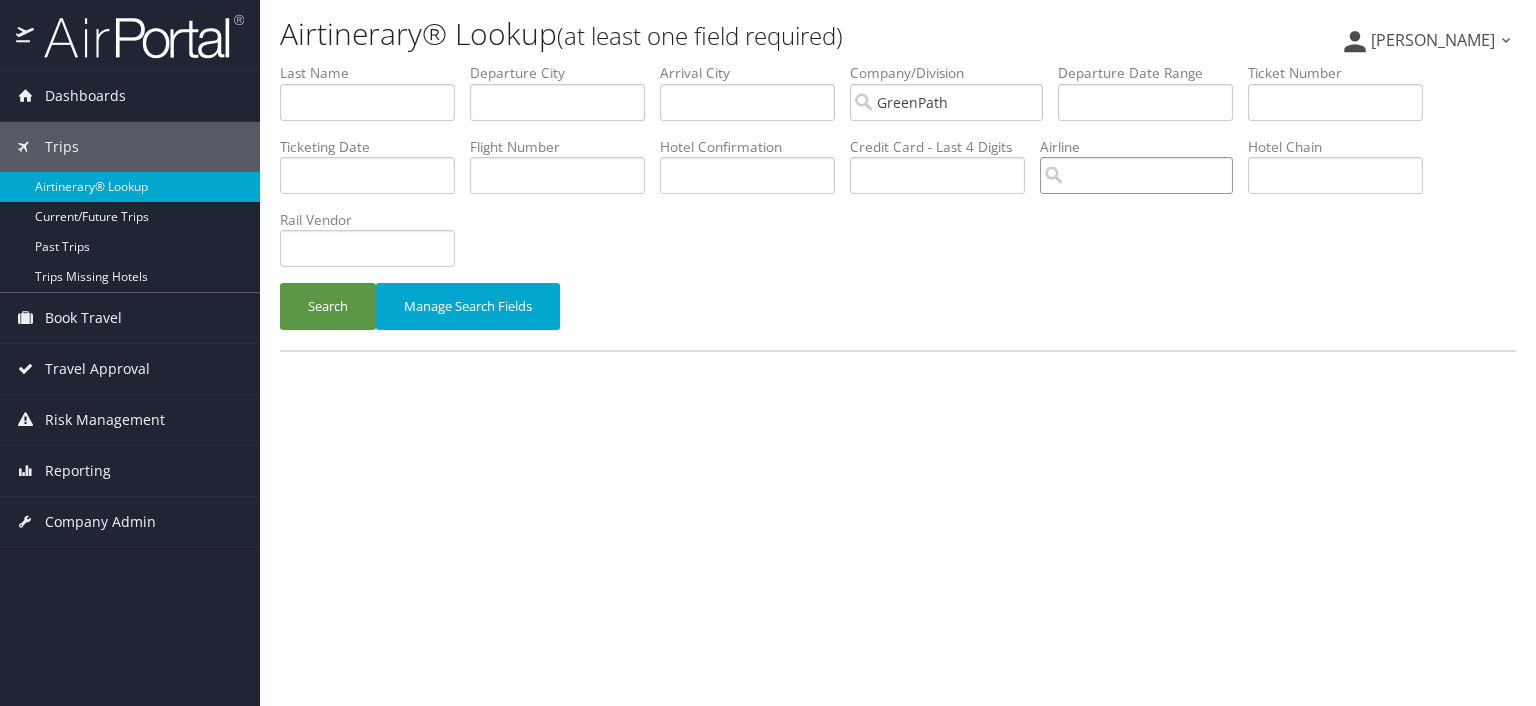 click at bounding box center [1136, 175] 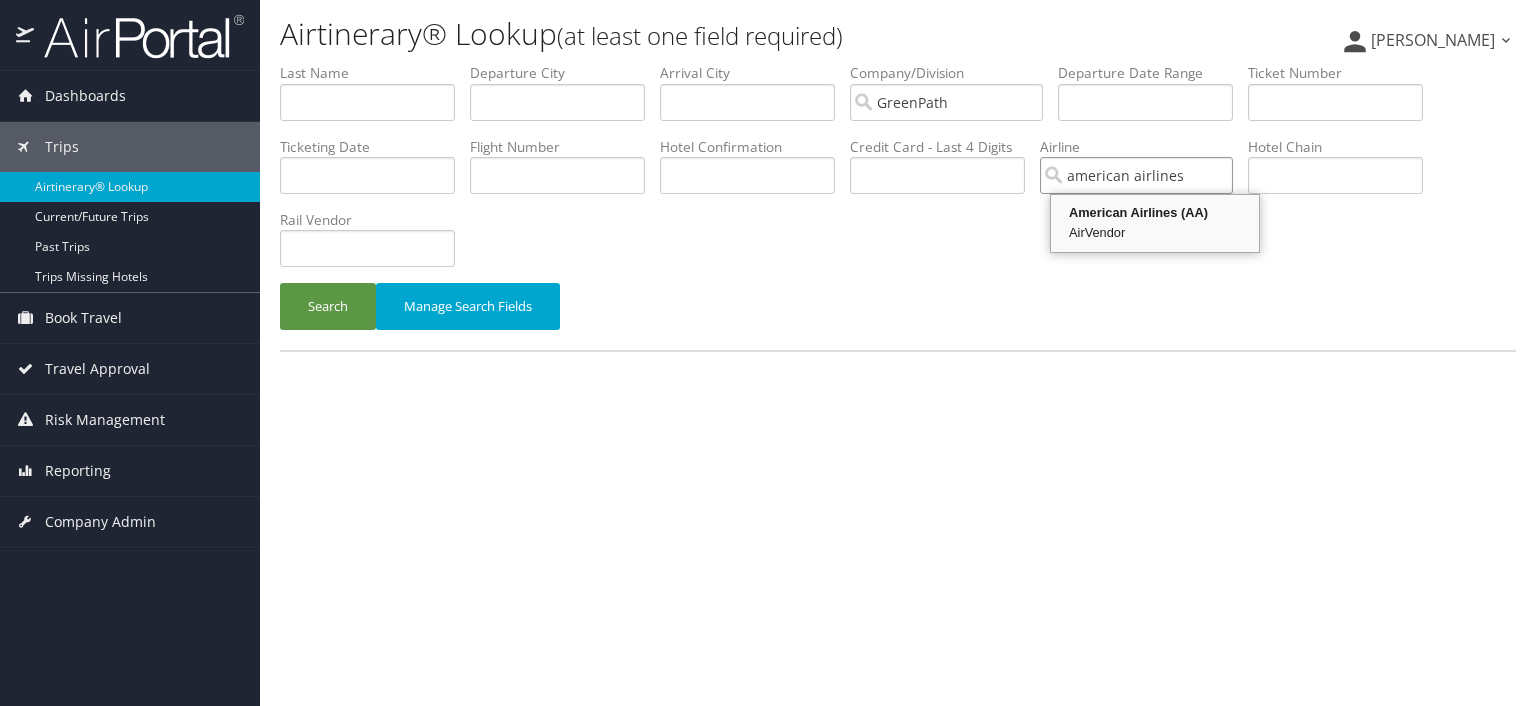 click on "AirVendor" at bounding box center [1155, 233] 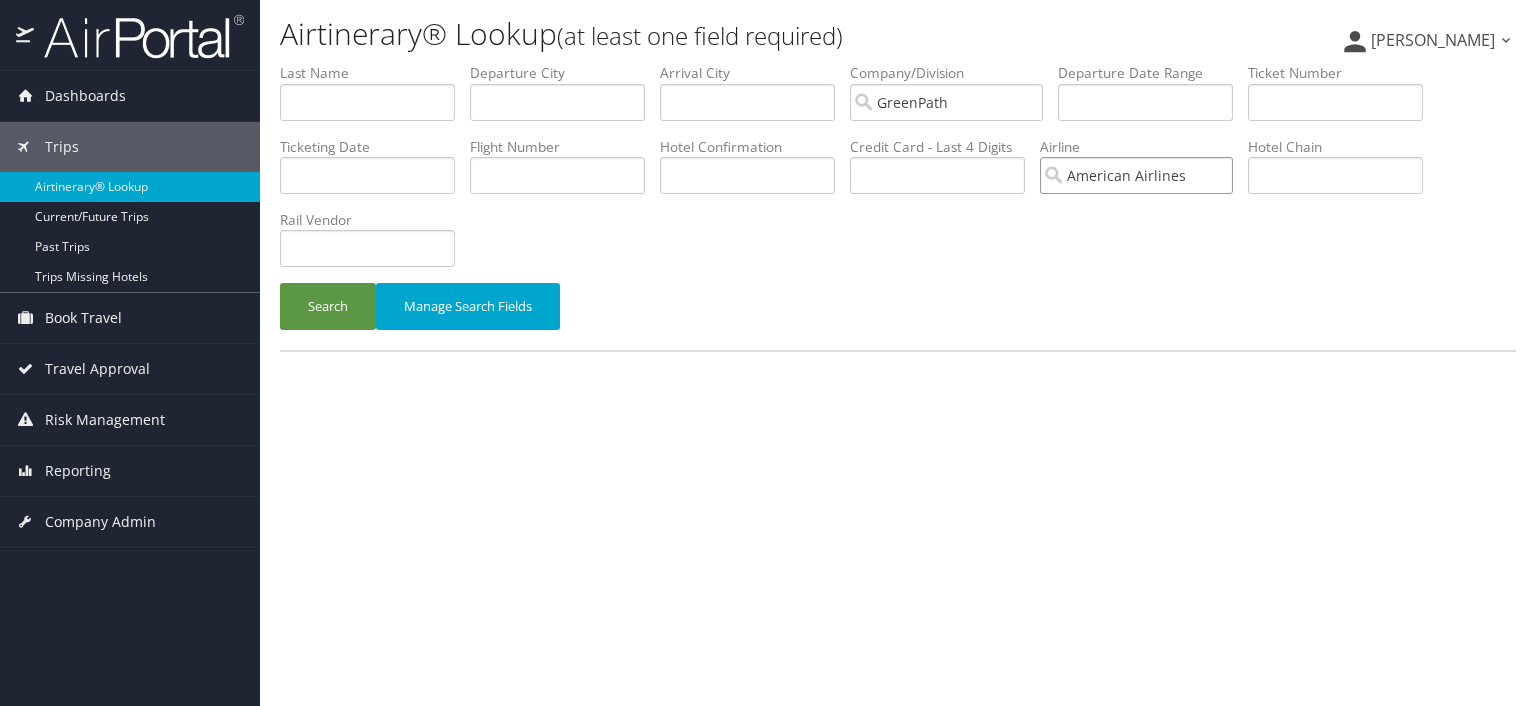 type on "American Airlines" 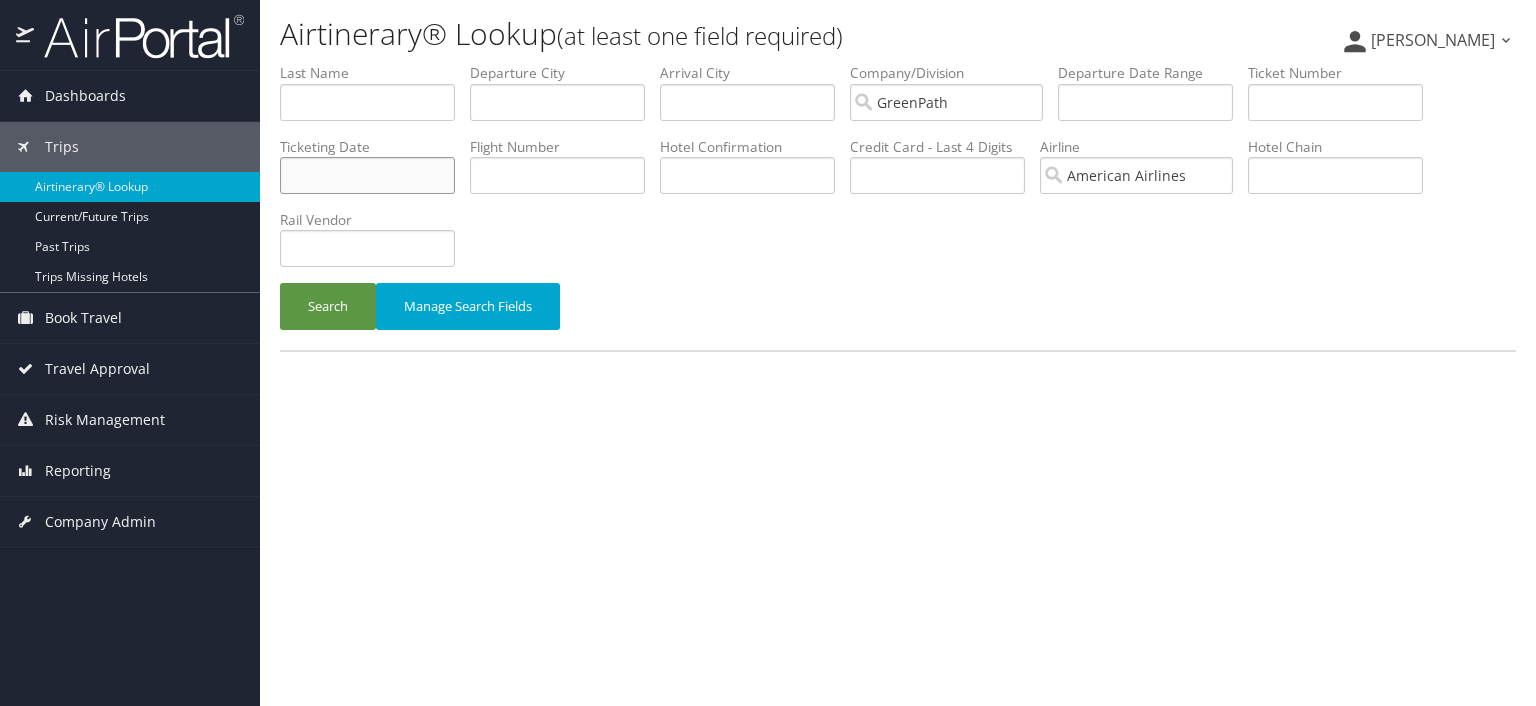 click at bounding box center [367, 175] 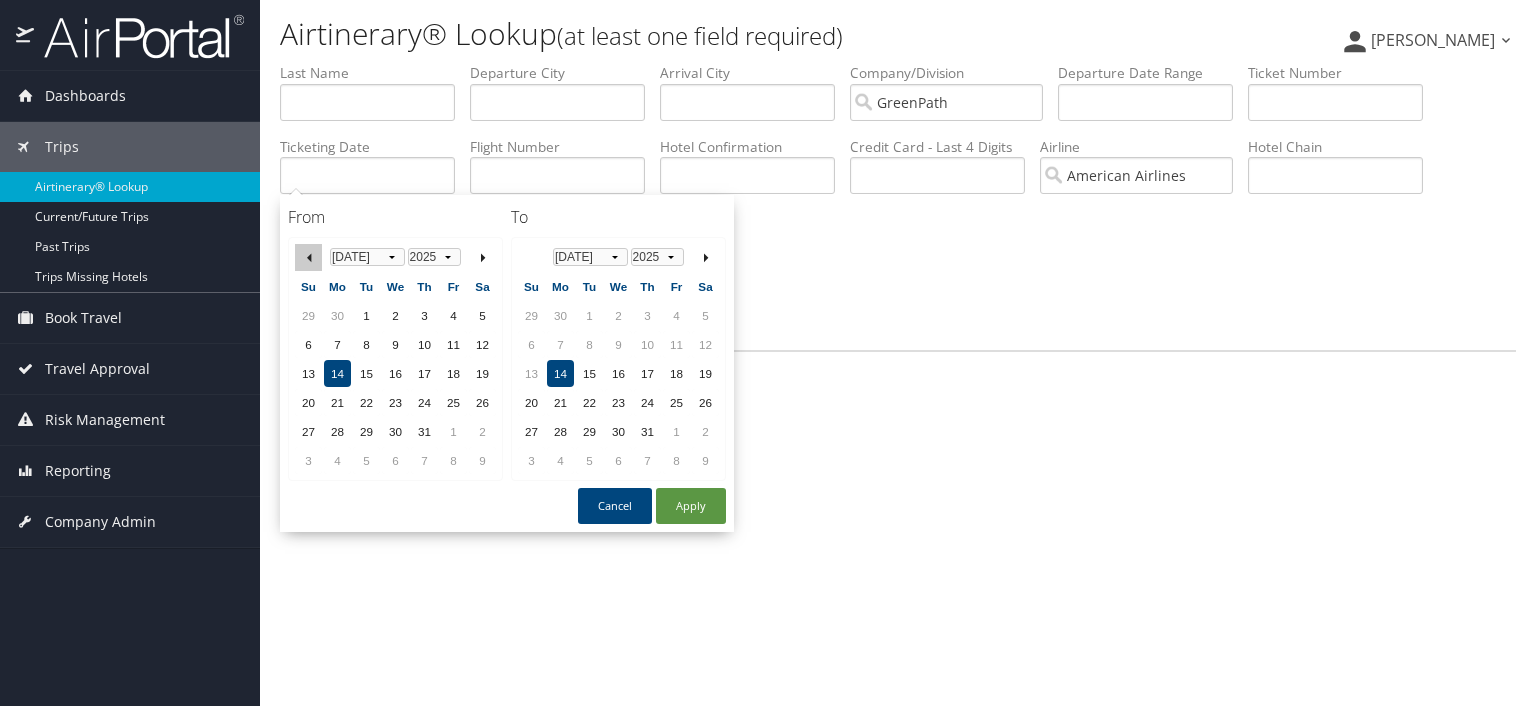 click at bounding box center (309, 259) 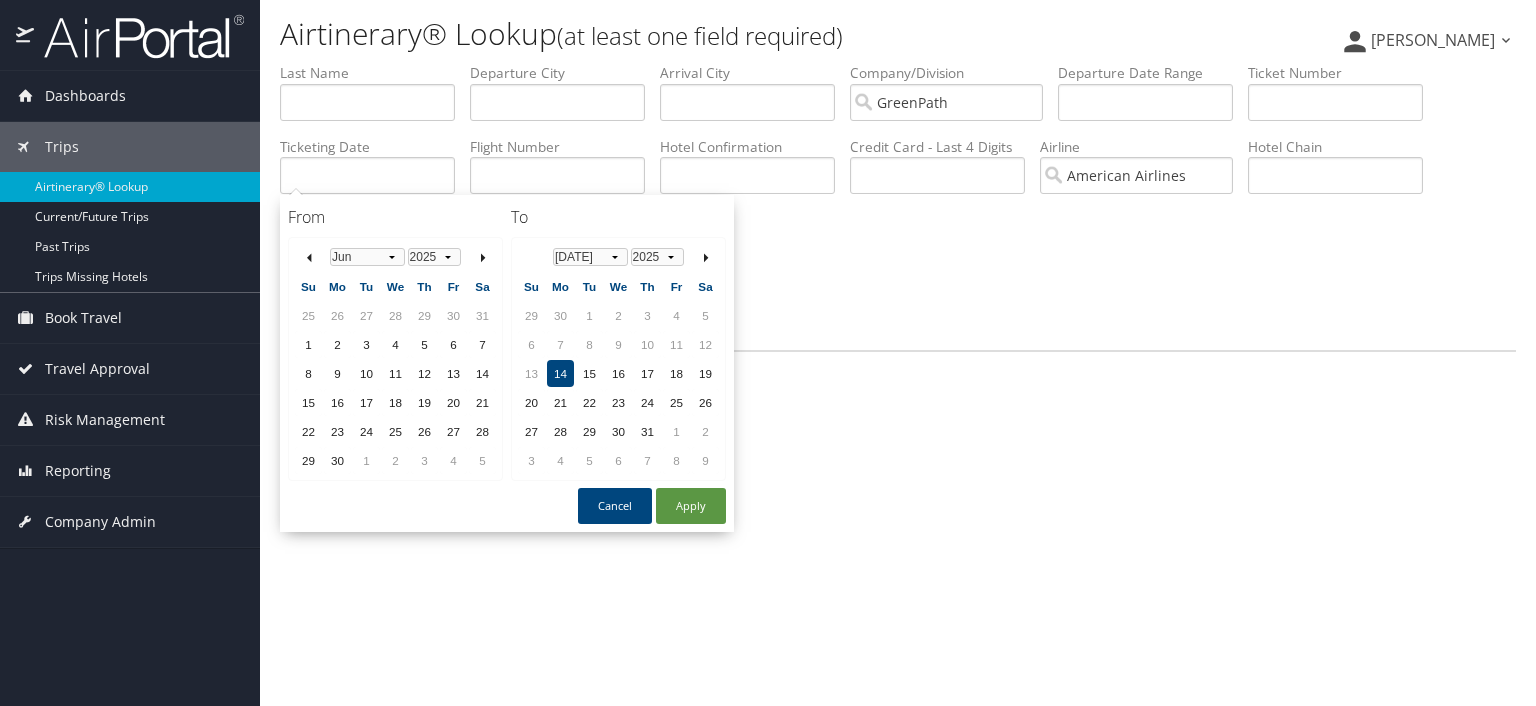 click at bounding box center [309, 259] 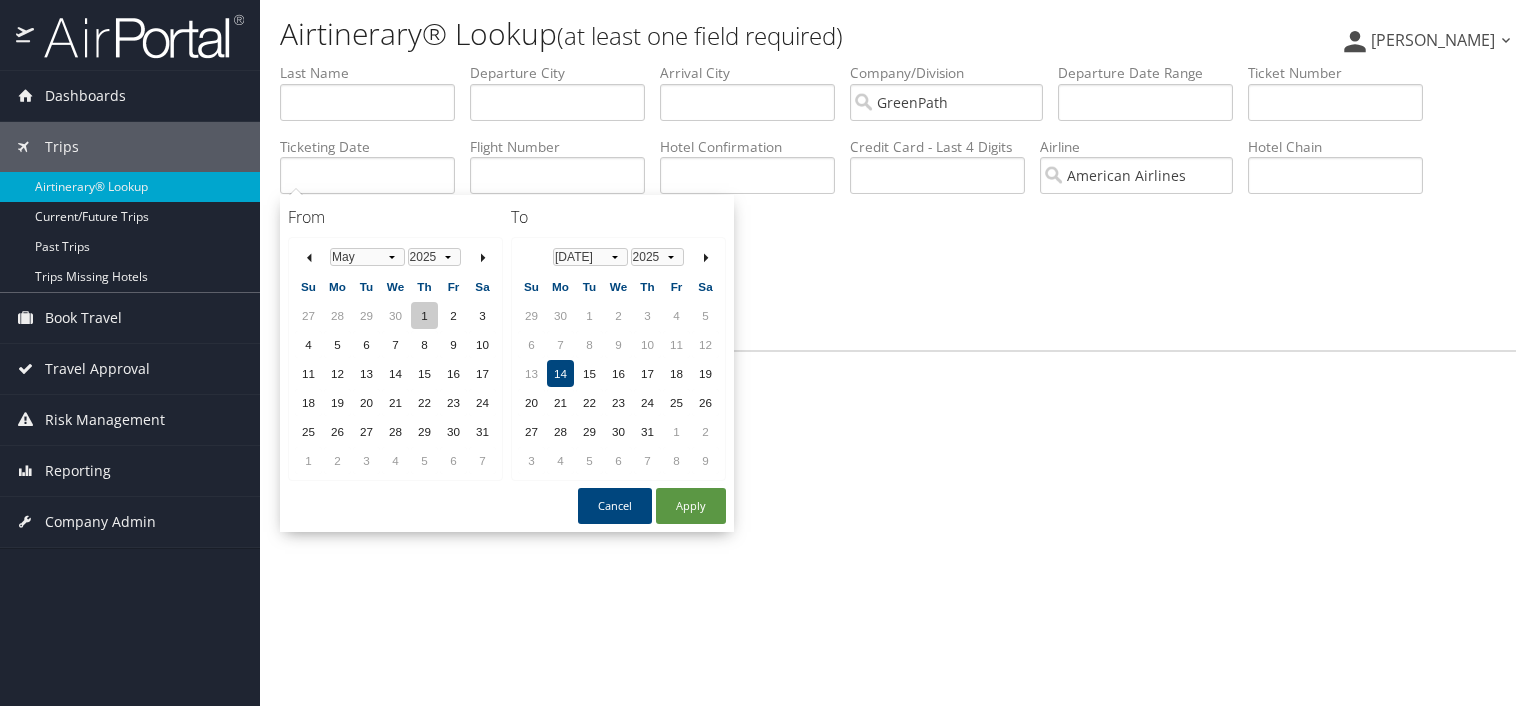 click on "1" at bounding box center [424, 315] 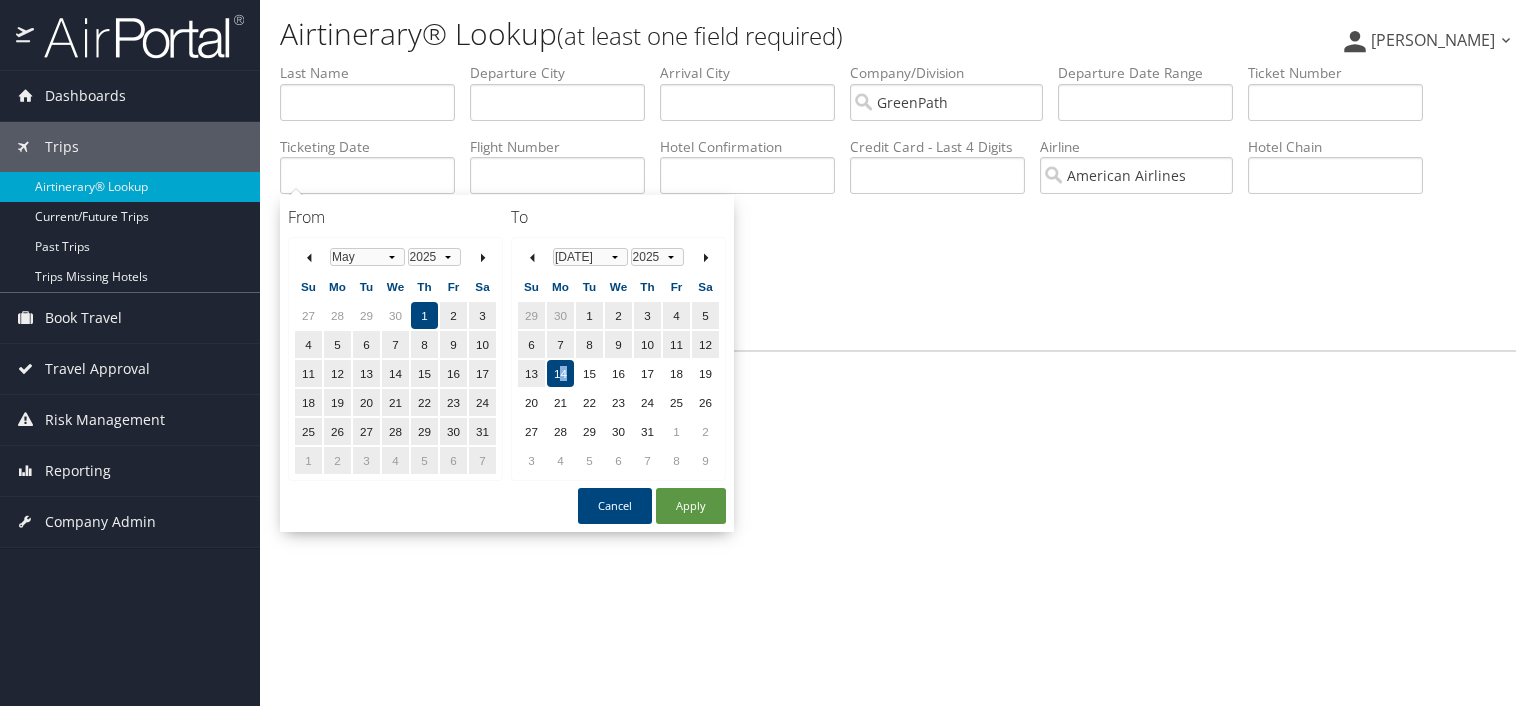 click on "14" at bounding box center [560, 373] 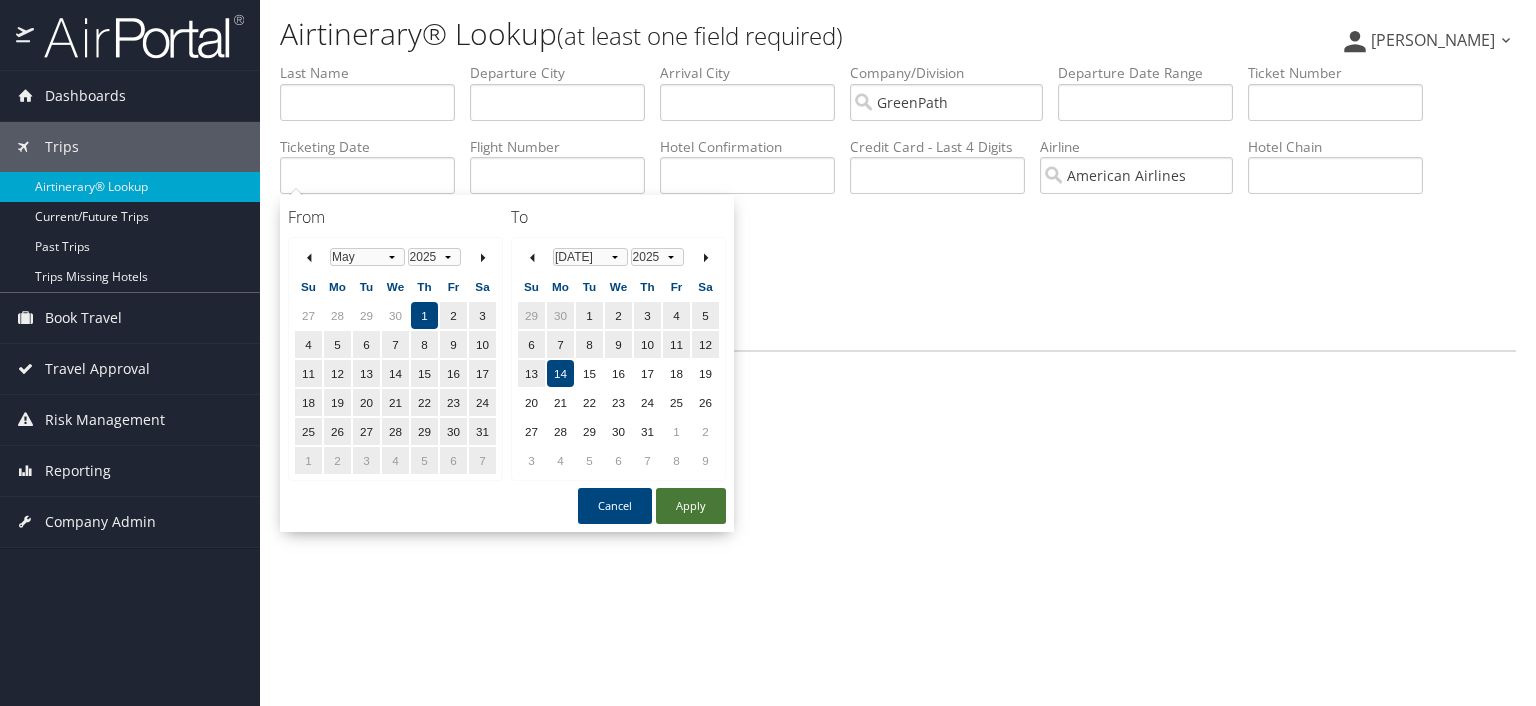 click on "Apply" at bounding box center (691, 506) 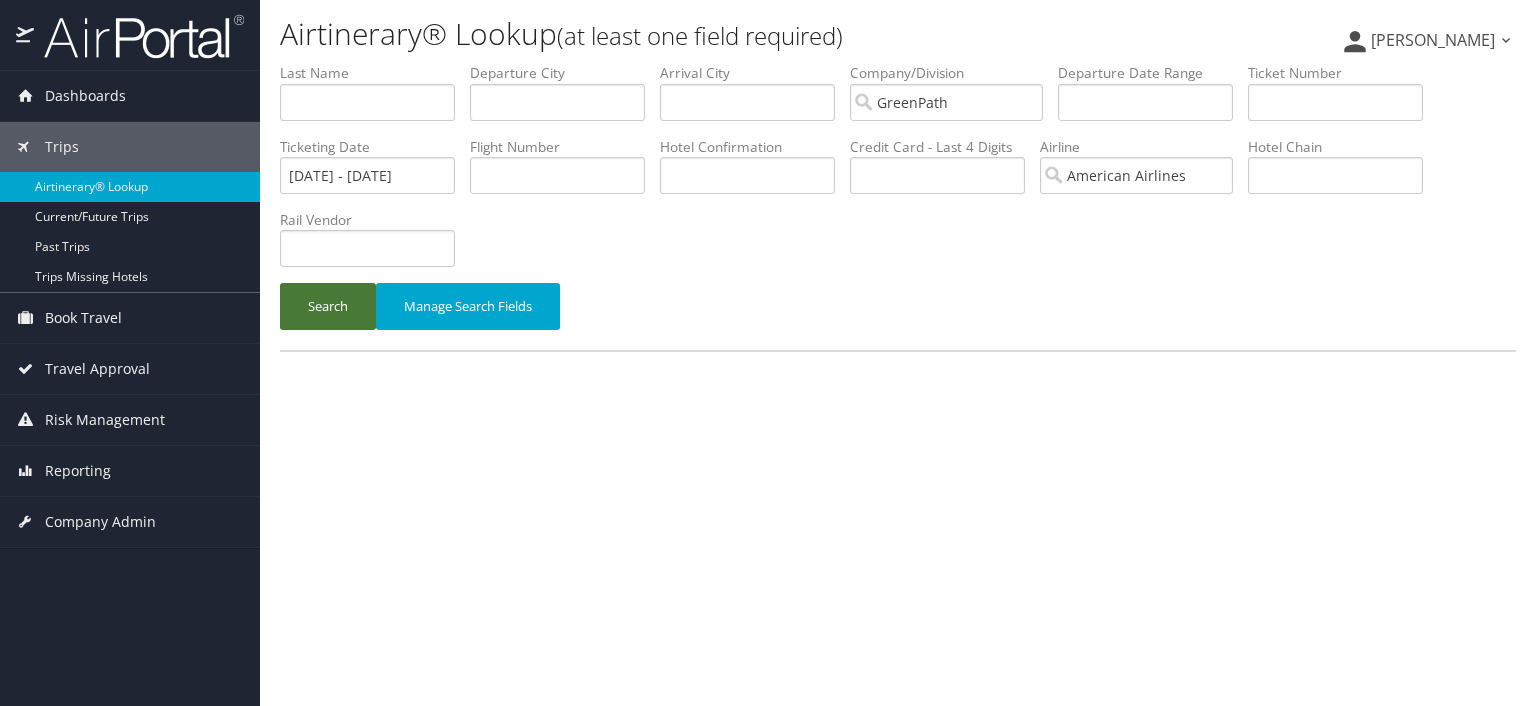 click on "Search" at bounding box center (328, 306) 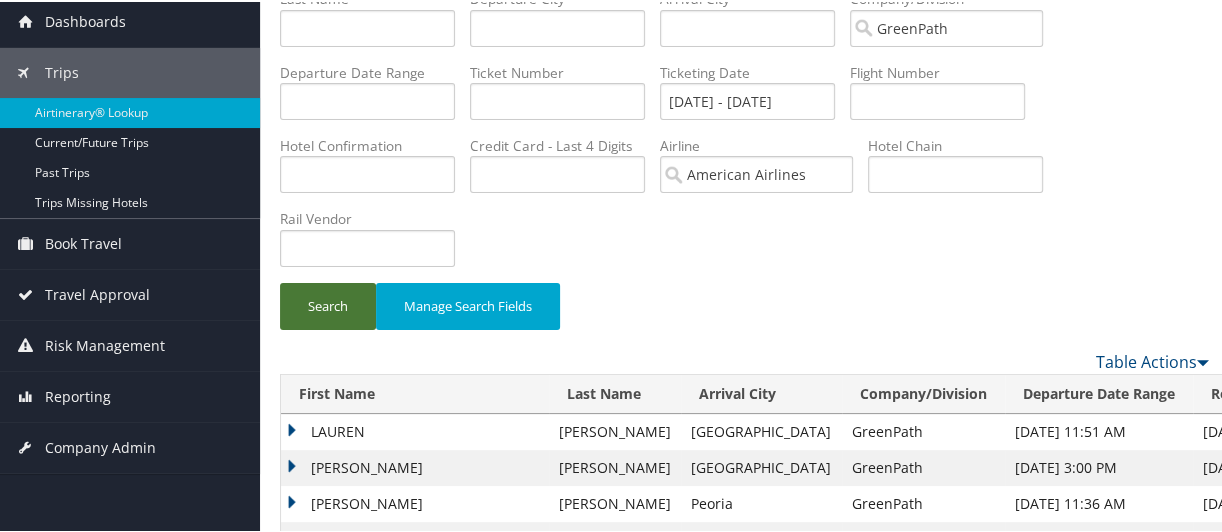 scroll, scrollTop: 168, scrollLeft: 0, axis: vertical 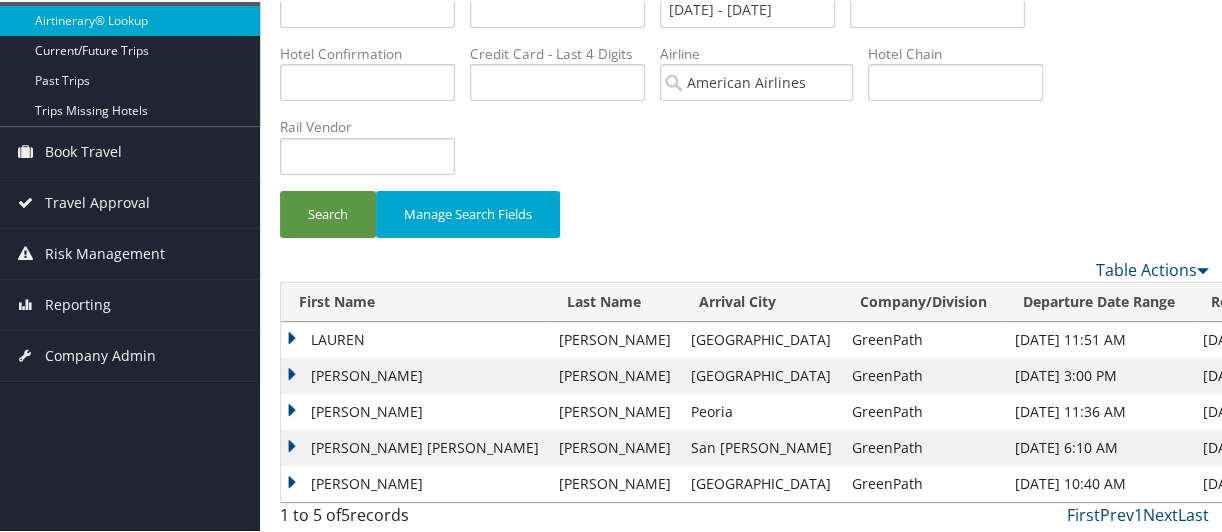 click on "LAUREN" at bounding box center [415, 338] 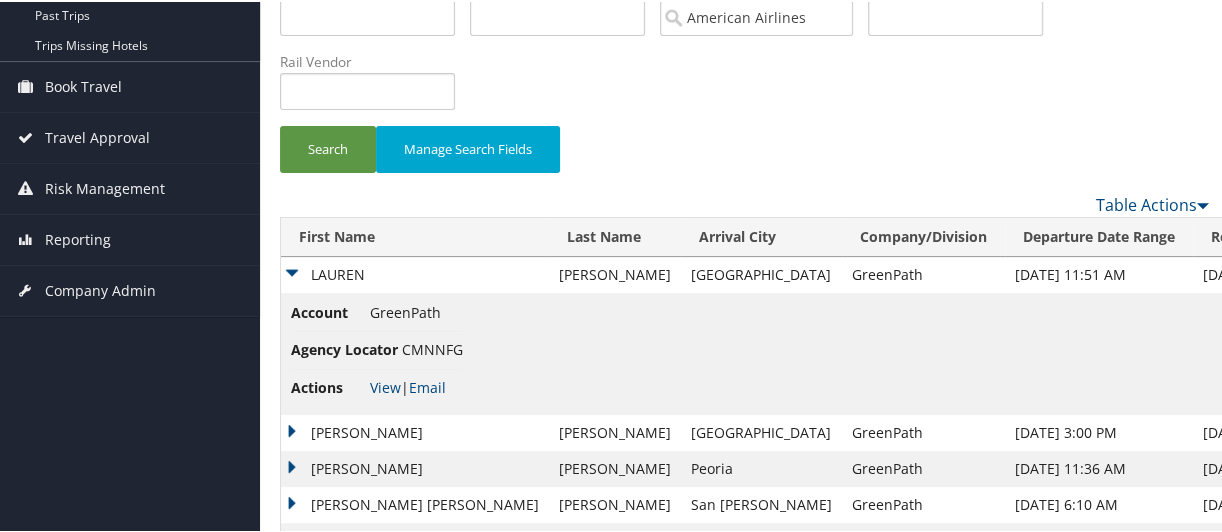 scroll, scrollTop: 290, scrollLeft: 0, axis: vertical 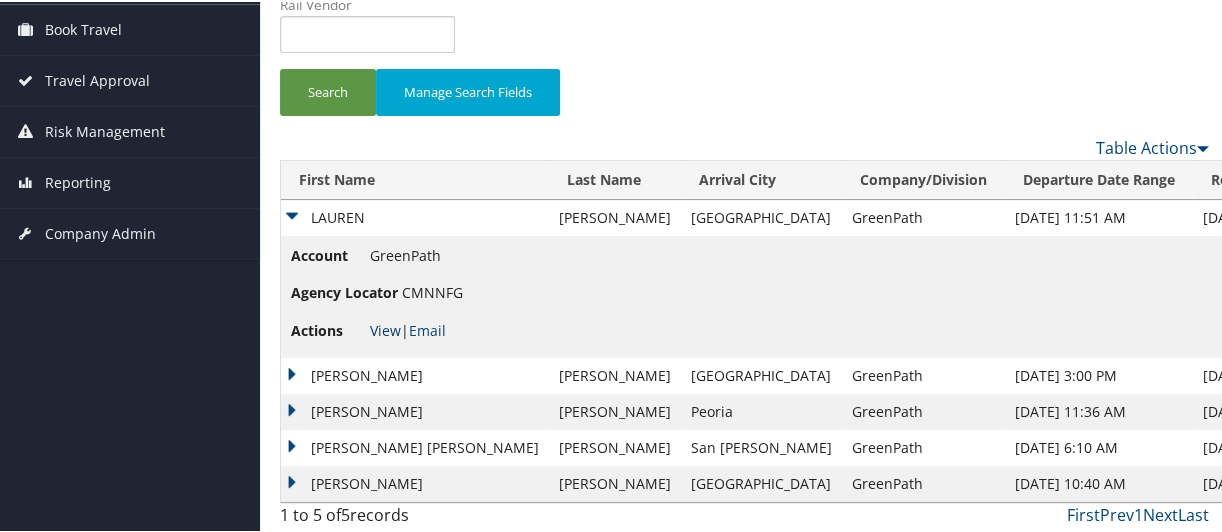 click on "View" at bounding box center (385, 328) 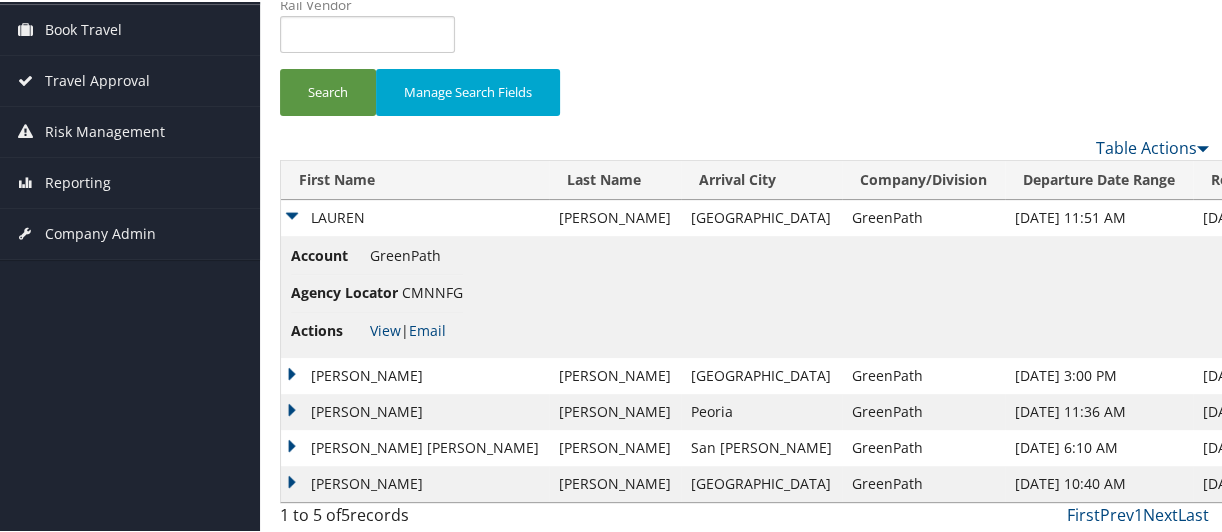 click on "SCOTT DAVID" at bounding box center [415, 374] 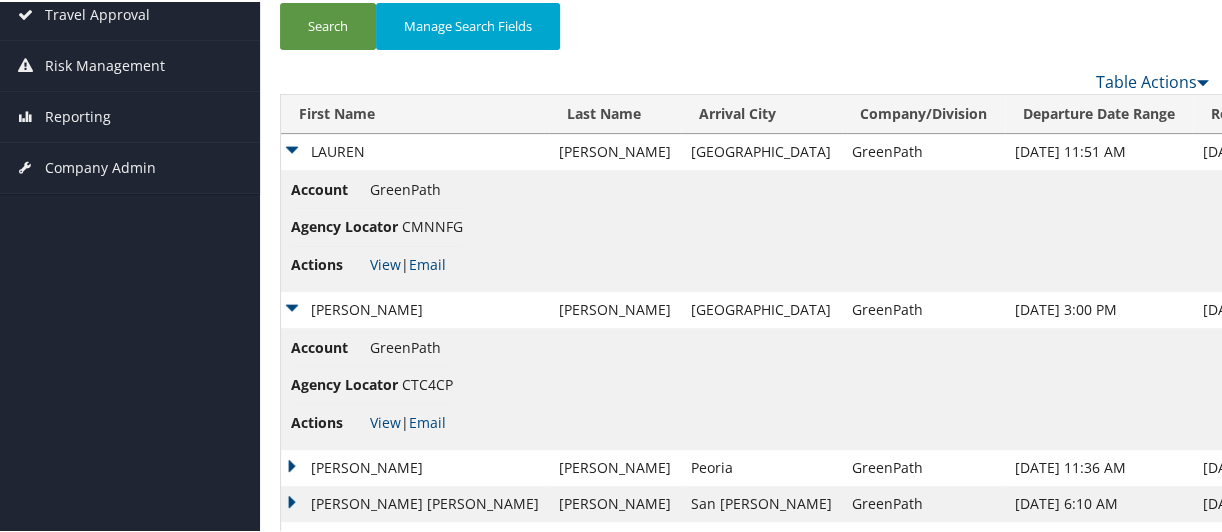 scroll, scrollTop: 412, scrollLeft: 0, axis: vertical 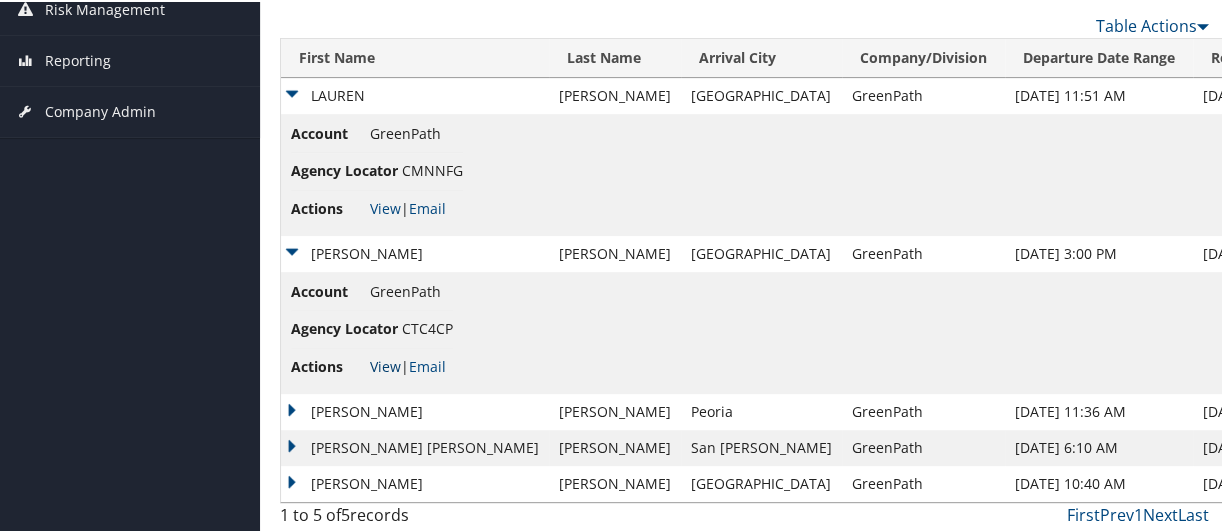 click on "View" at bounding box center (385, 364) 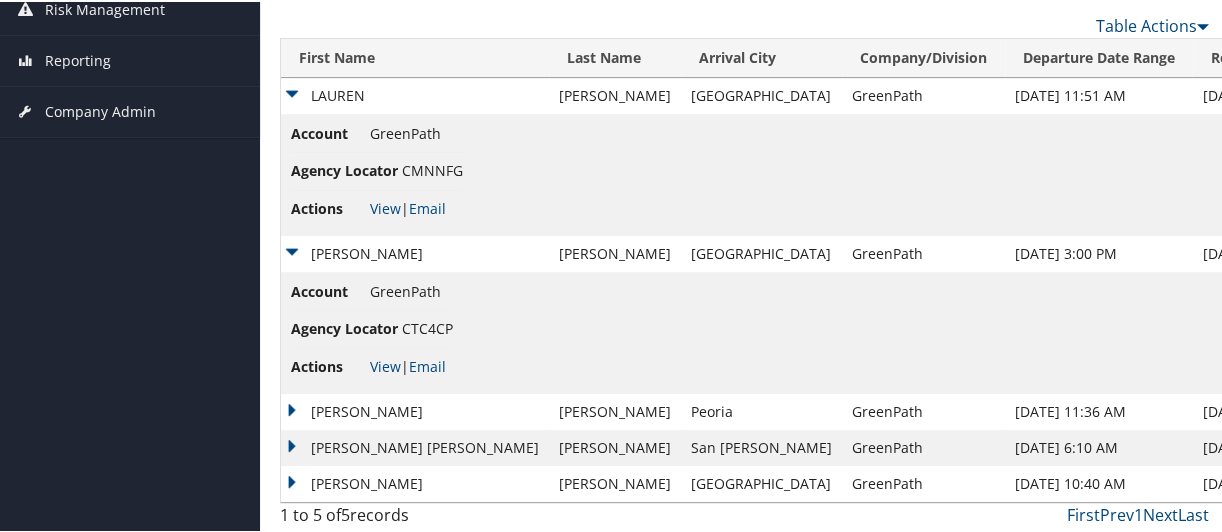 click on "AMBER R" at bounding box center [415, 410] 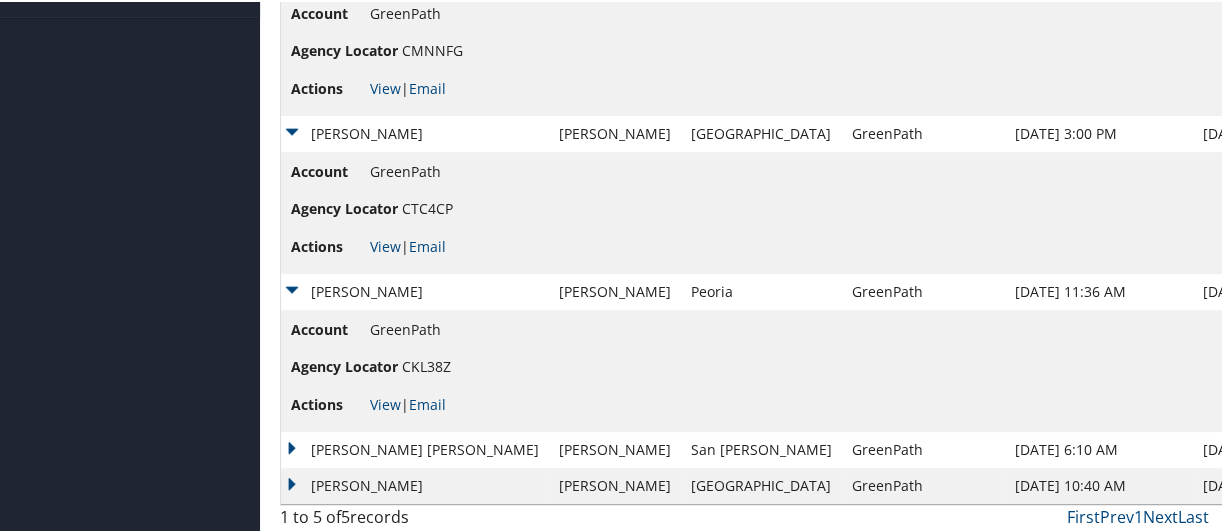 scroll, scrollTop: 533, scrollLeft: 0, axis: vertical 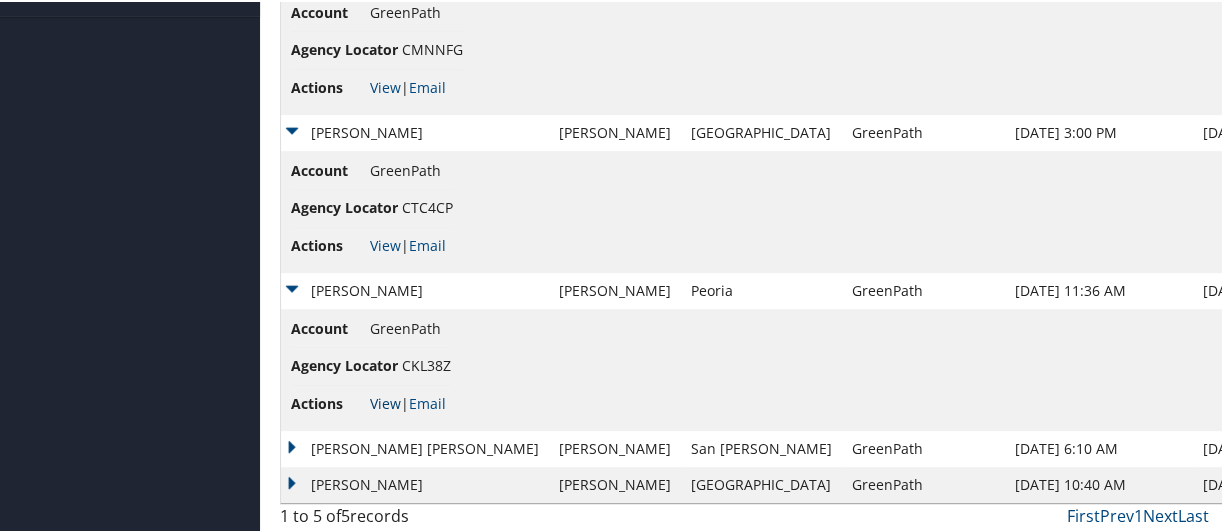 click on "View" at bounding box center [385, 401] 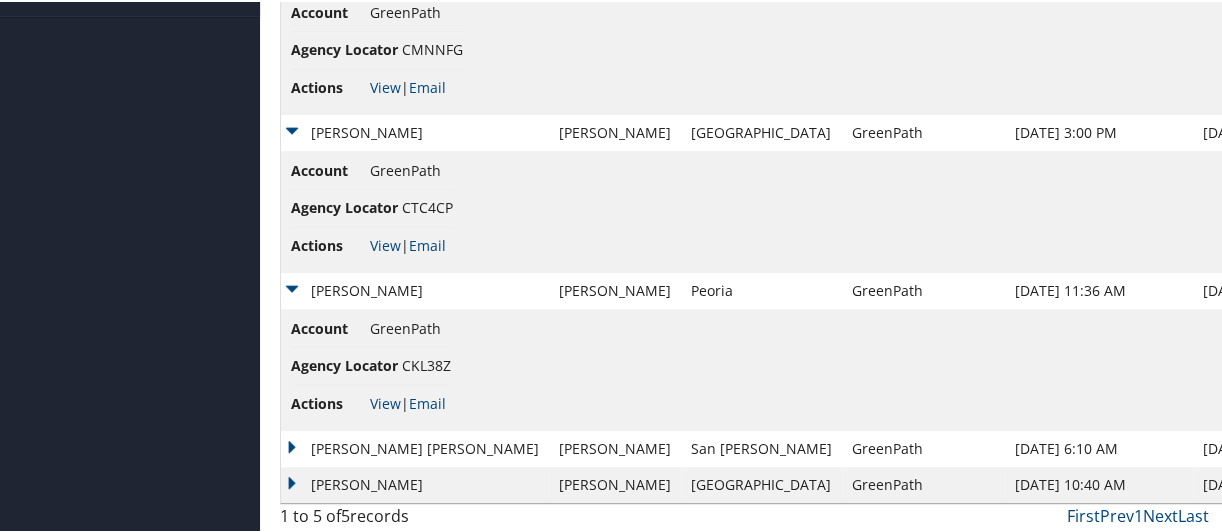 click on "SANDRA MARGARITA" at bounding box center [415, 447] 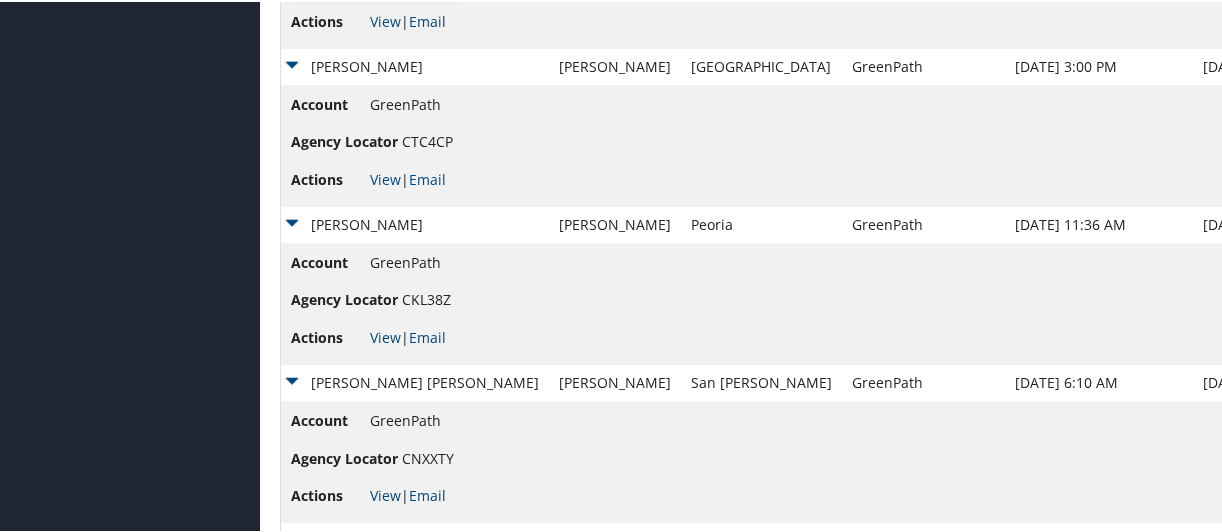 scroll, scrollTop: 655, scrollLeft: 0, axis: vertical 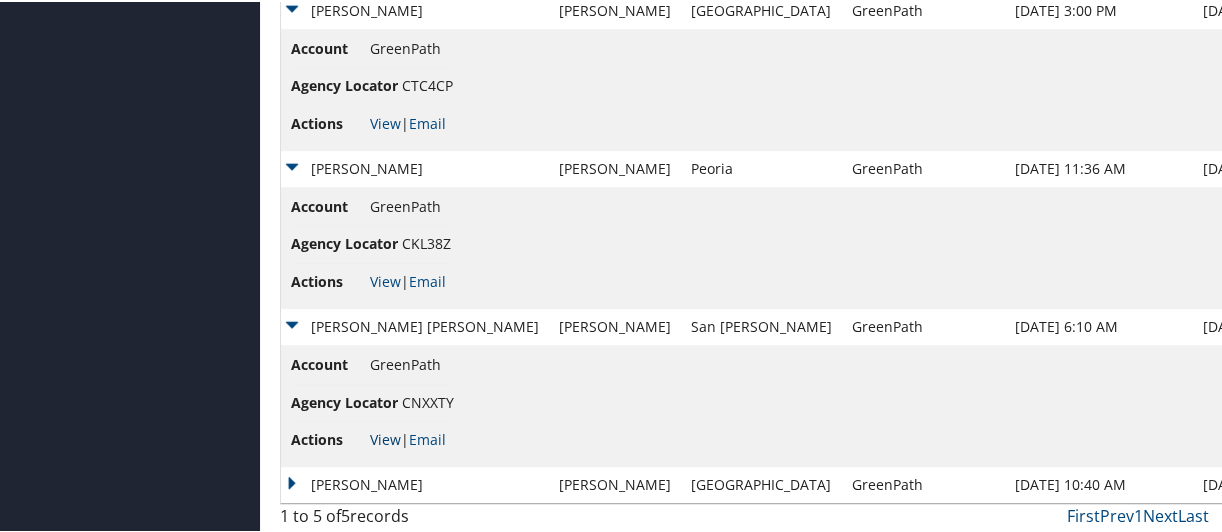 click on "View" at bounding box center [385, 437] 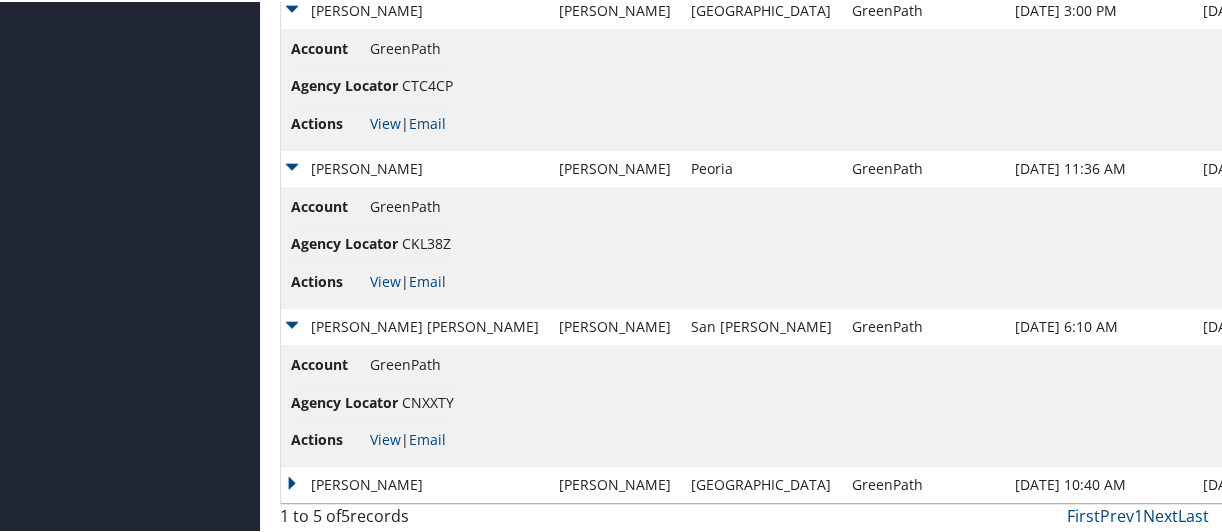 drag, startPoint x: 290, startPoint y: 474, endPoint x: 316, endPoint y: 460, distance: 29.529646 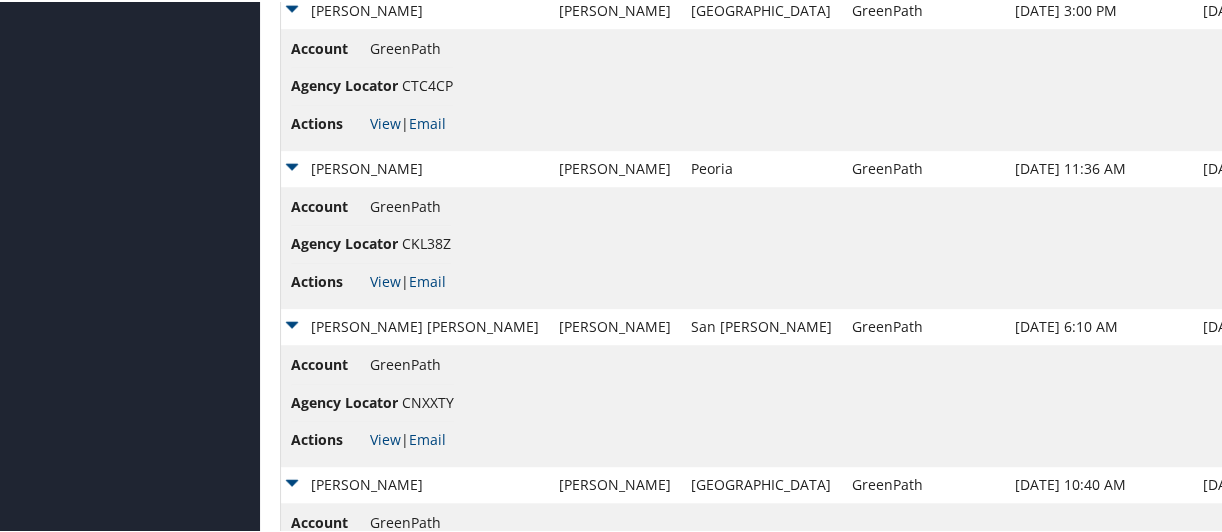 scroll, scrollTop: 776, scrollLeft: 0, axis: vertical 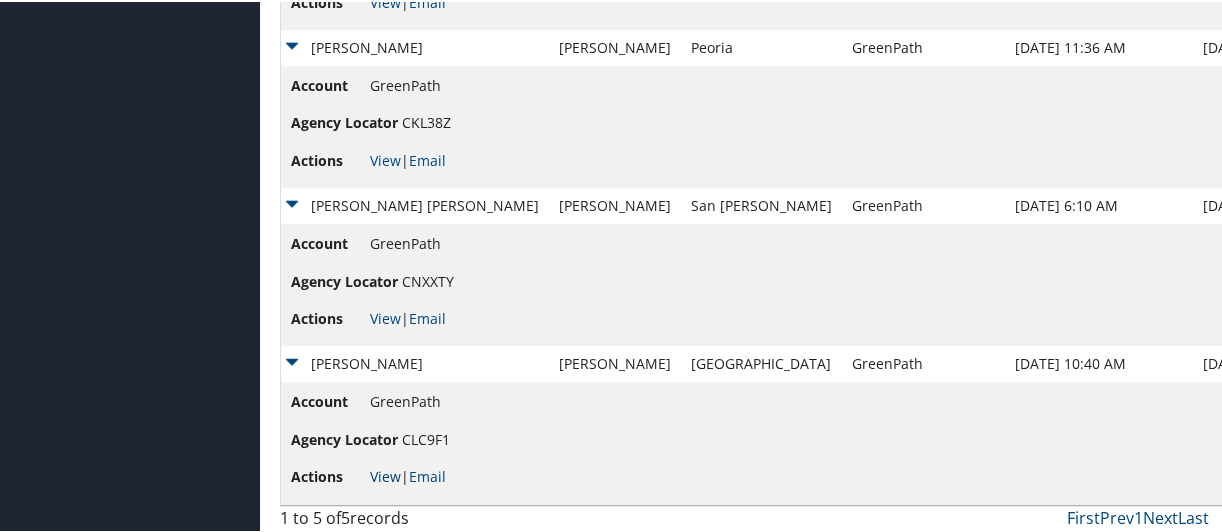 click on "View" at bounding box center (385, 474) 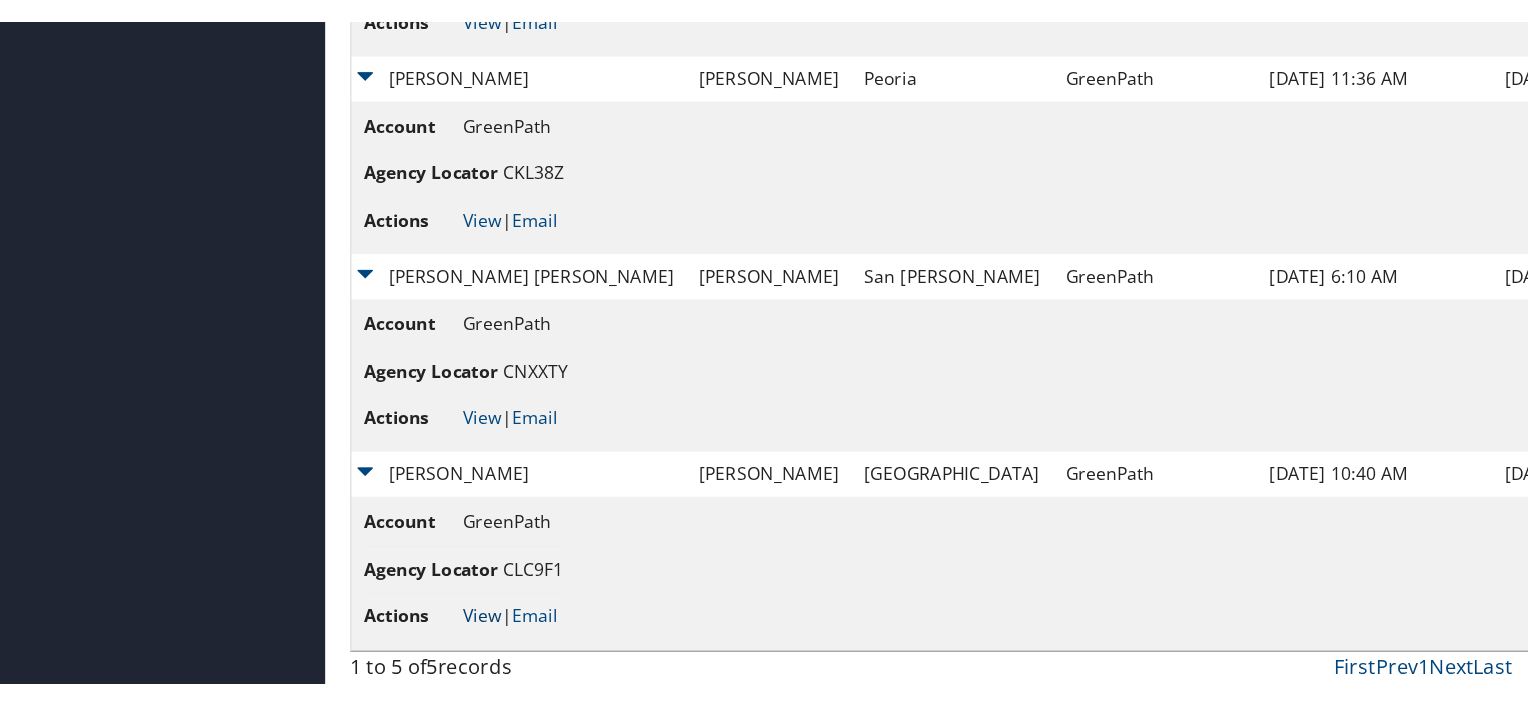 scroll, scrollTop: 160, scrollLeft: 0, axis: vertical 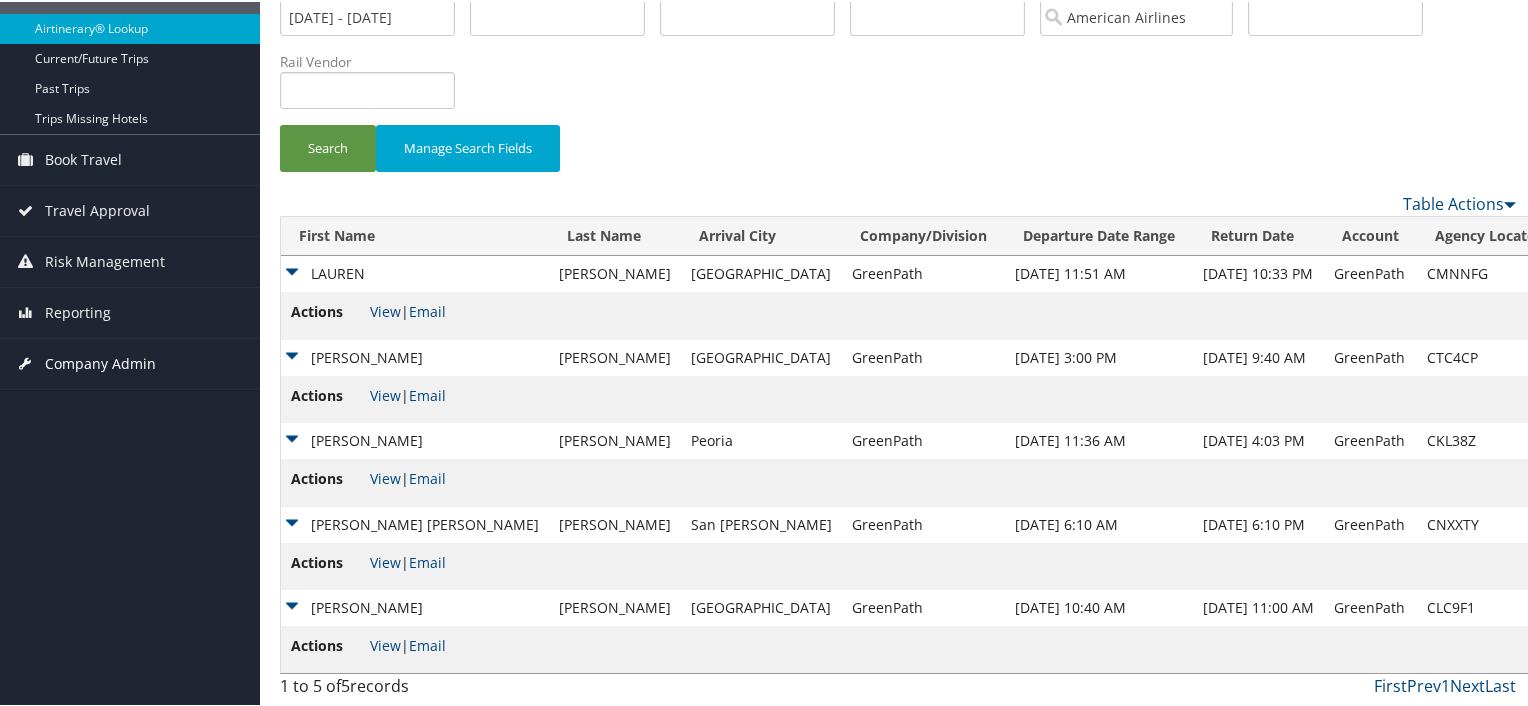 click on "Company Admin" at bounding box center [100, 362] 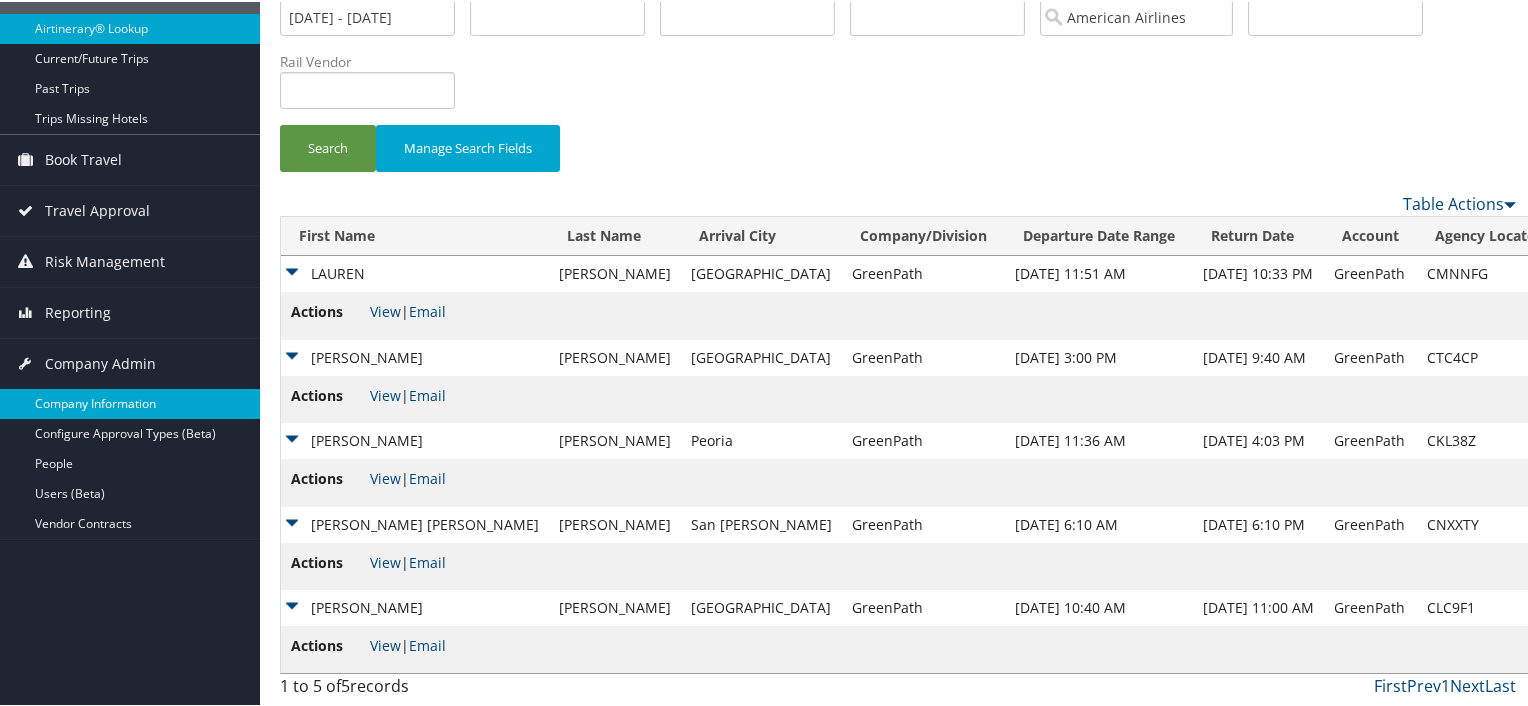 click on "Company Information" at bounding box center (130, 402) 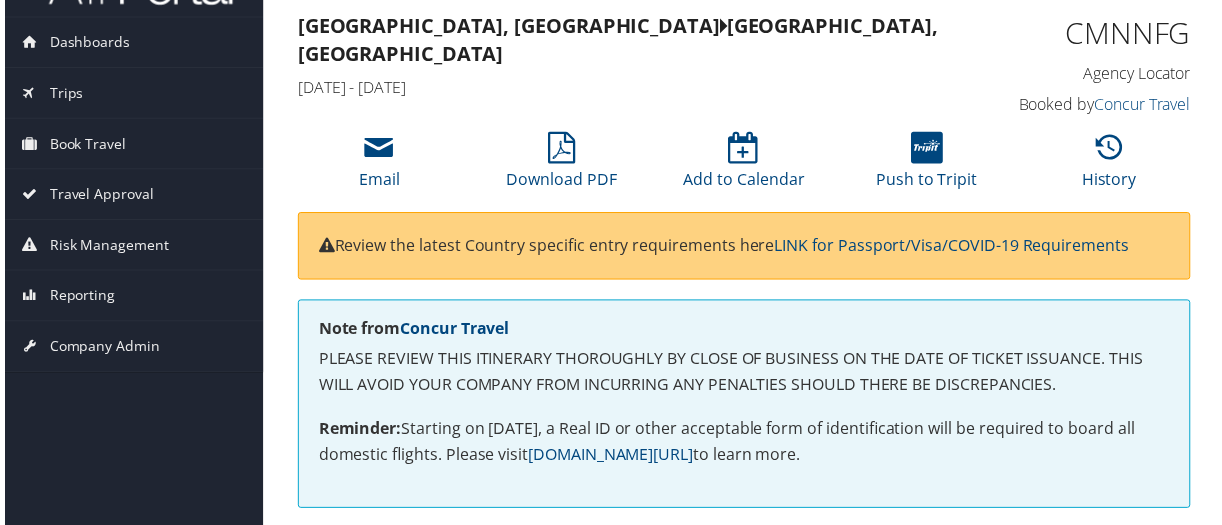 scroll, scrollTop: 0, scrollLeft: 0, axis: both 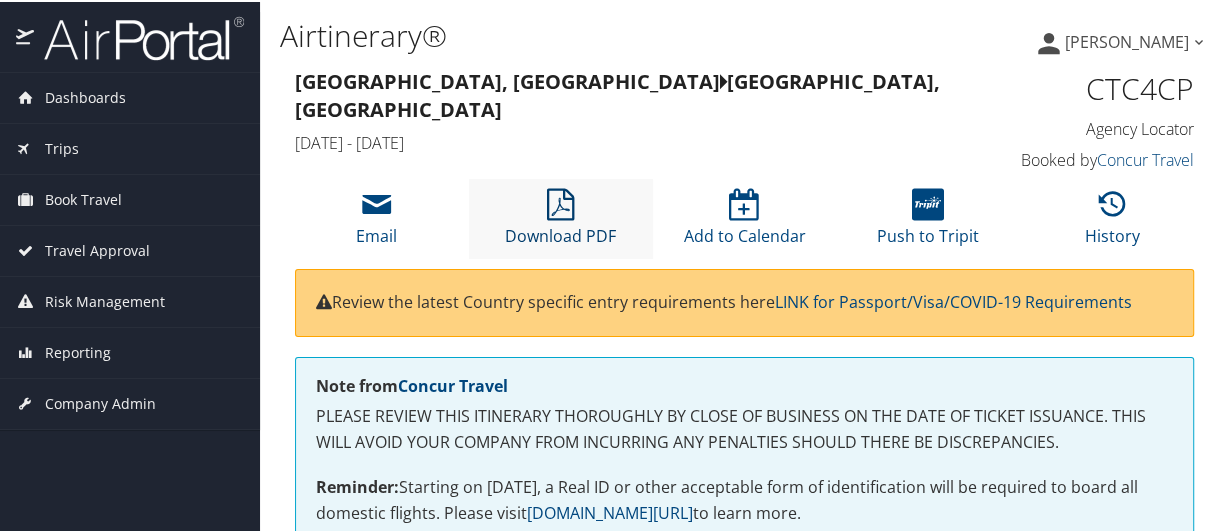 drag, startPoint x: 556, startPoint y: 216, endPoint x: 600, endPoint y: 184, distance: 54.405884 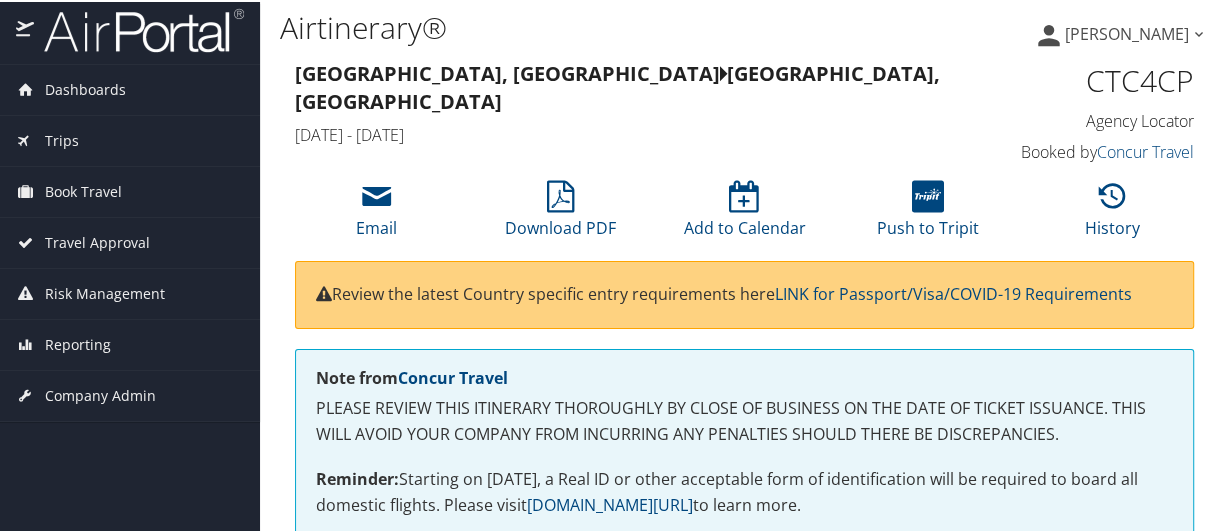 scroll, scrollTop: 0, scrollLeft: 0, axis: both 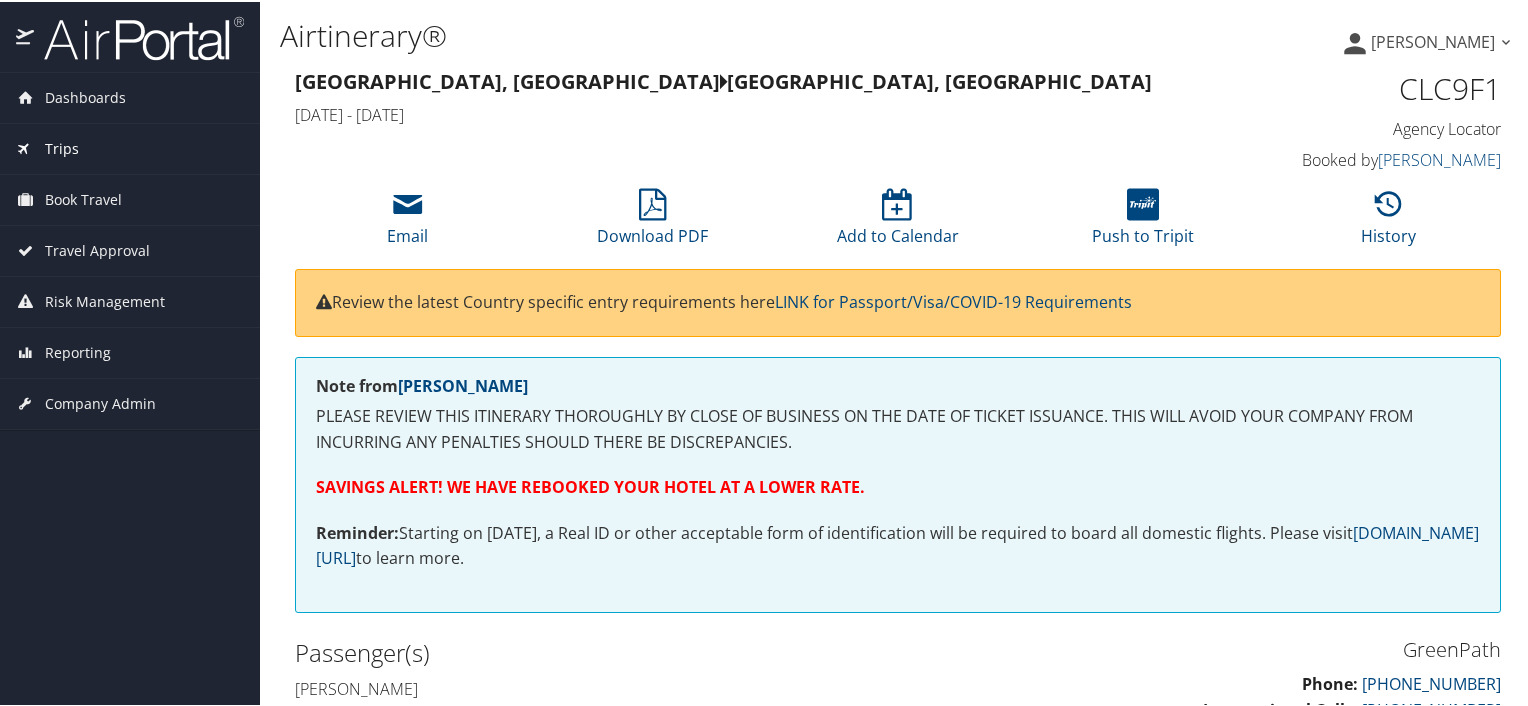 click on "Trips" at bounding box center [62, 147] 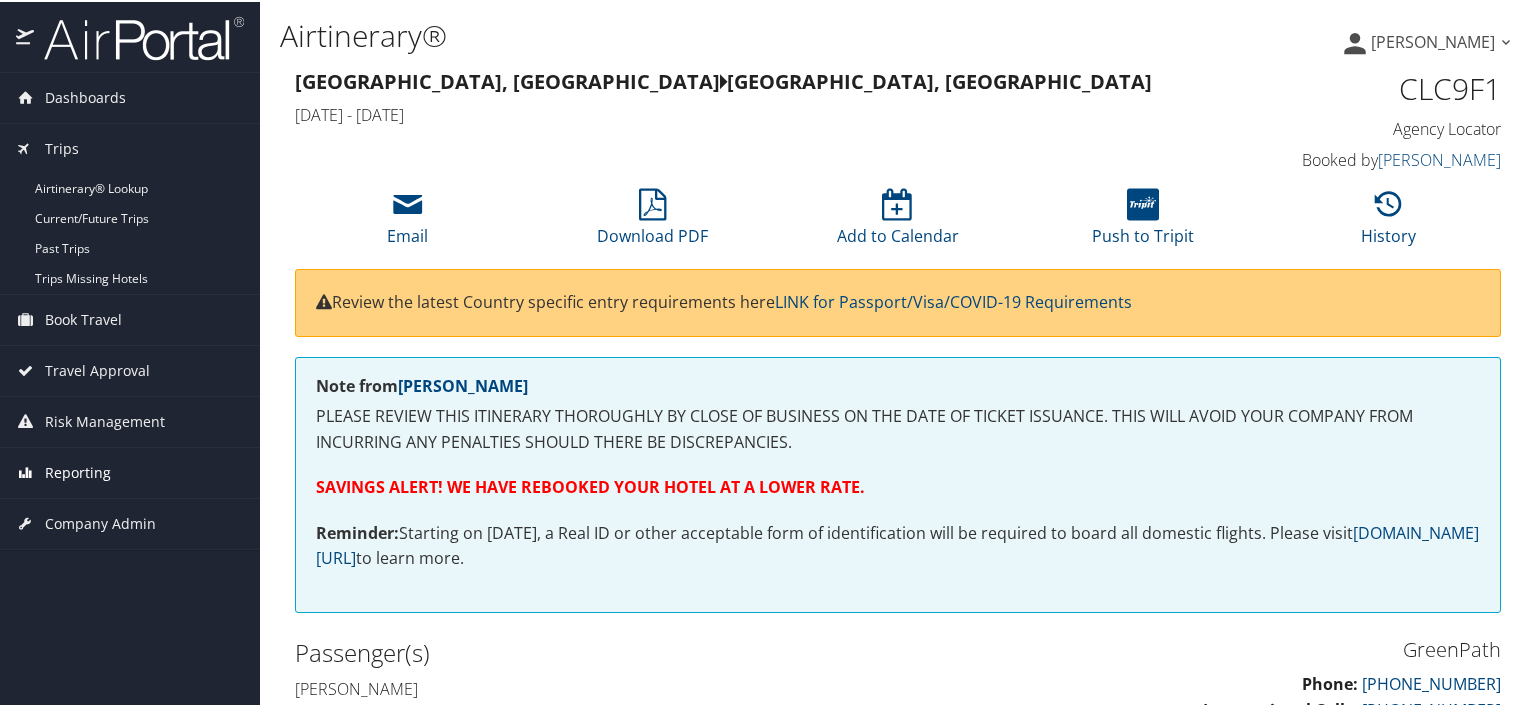 click on "Reporting" at bounding box center (78, 471) 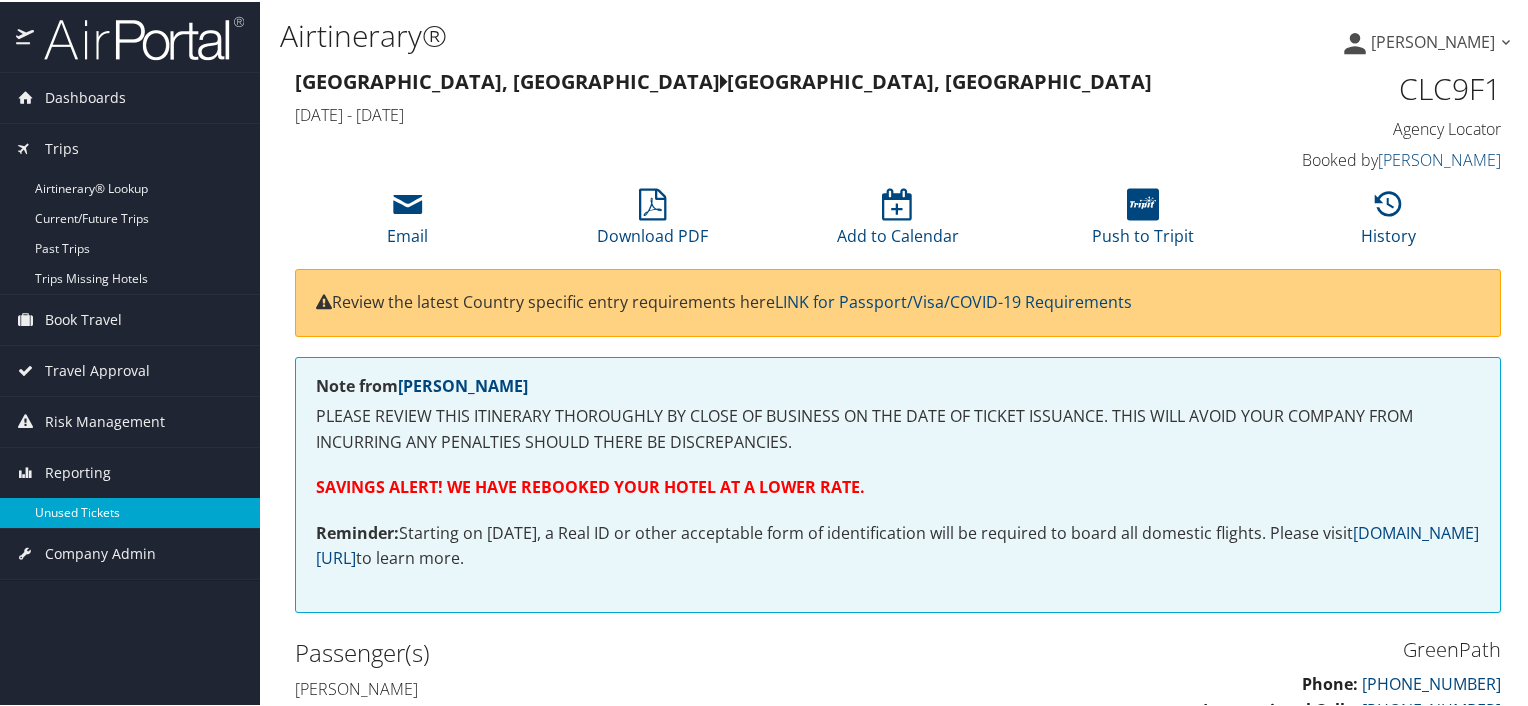 click on "Unused Tickets" at bounding box center [130, 511] 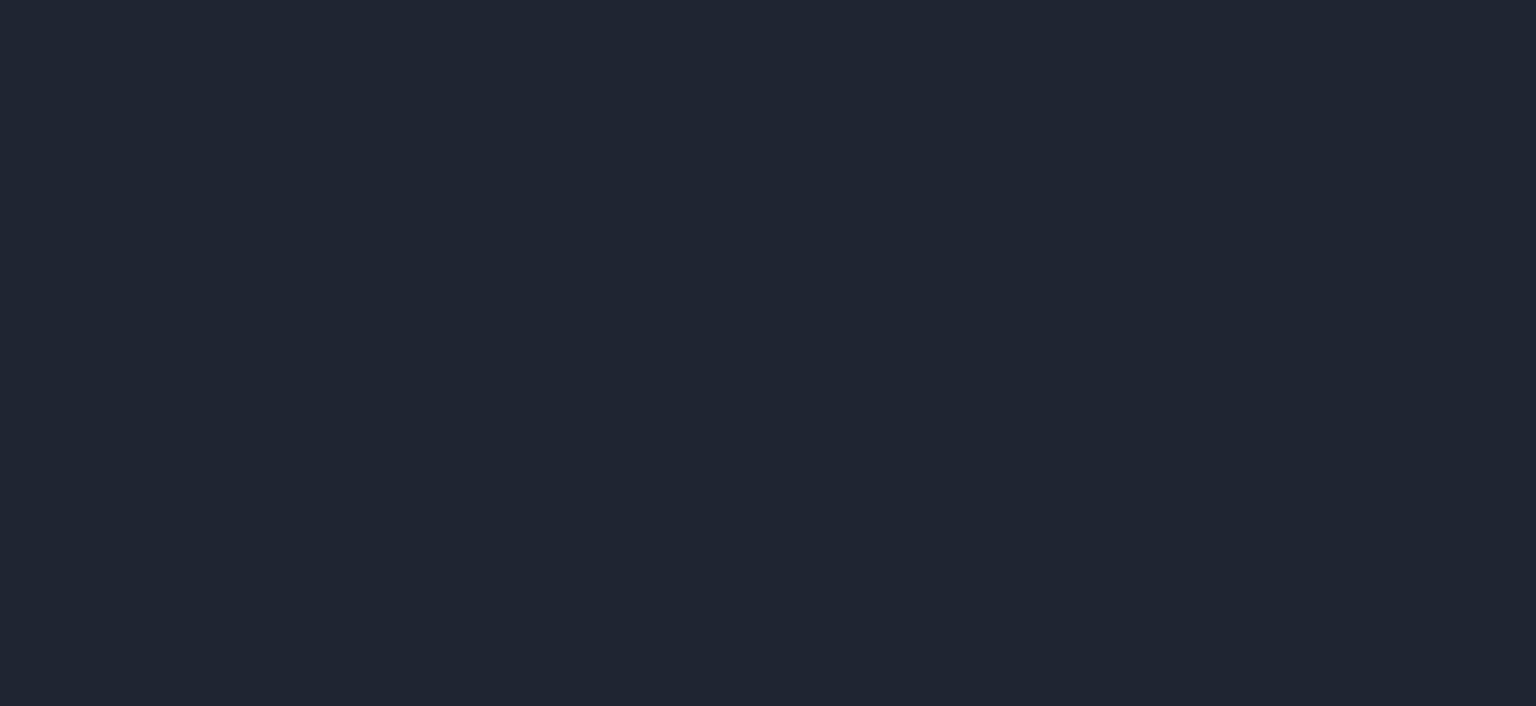 scroll, scrollTop: 0, scrollLeft: 0, axis: both 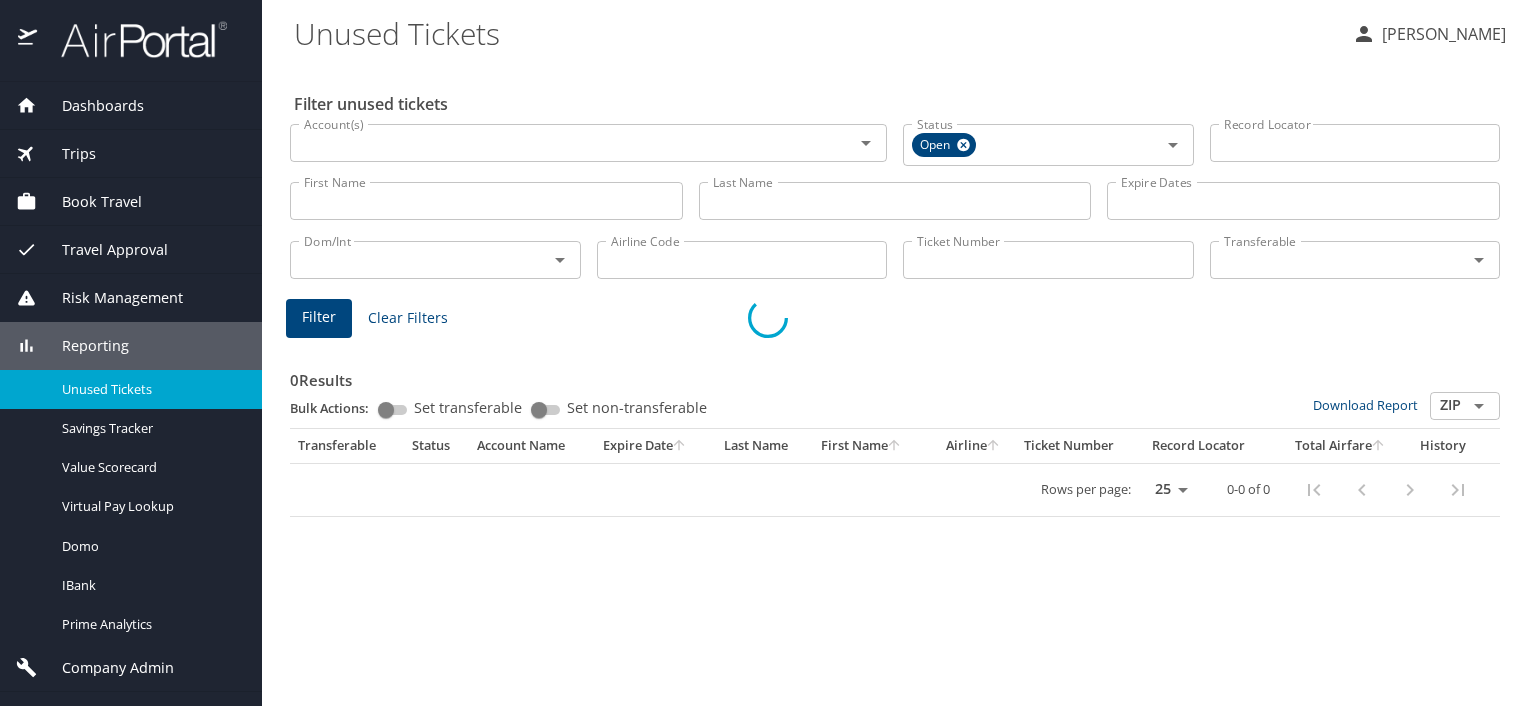 select on "US" 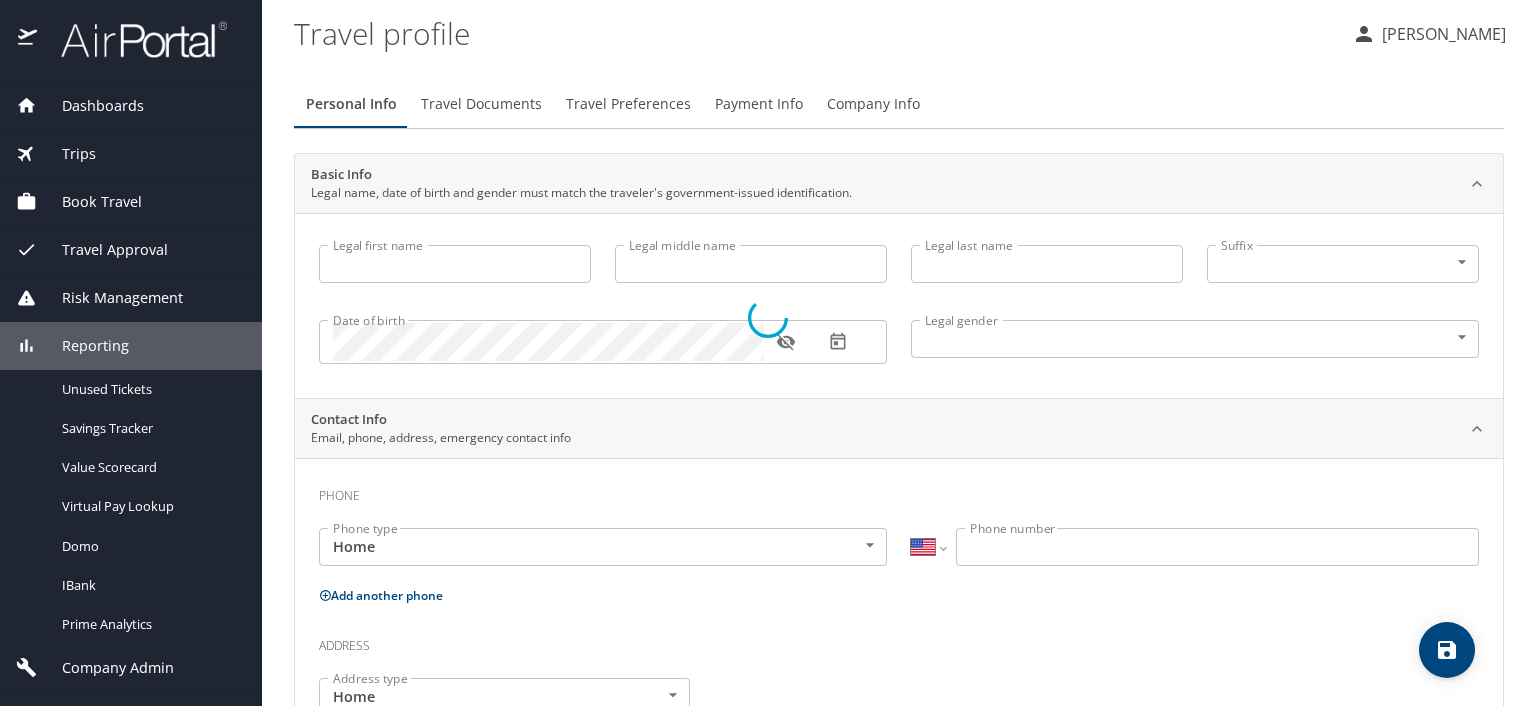 select on "US" 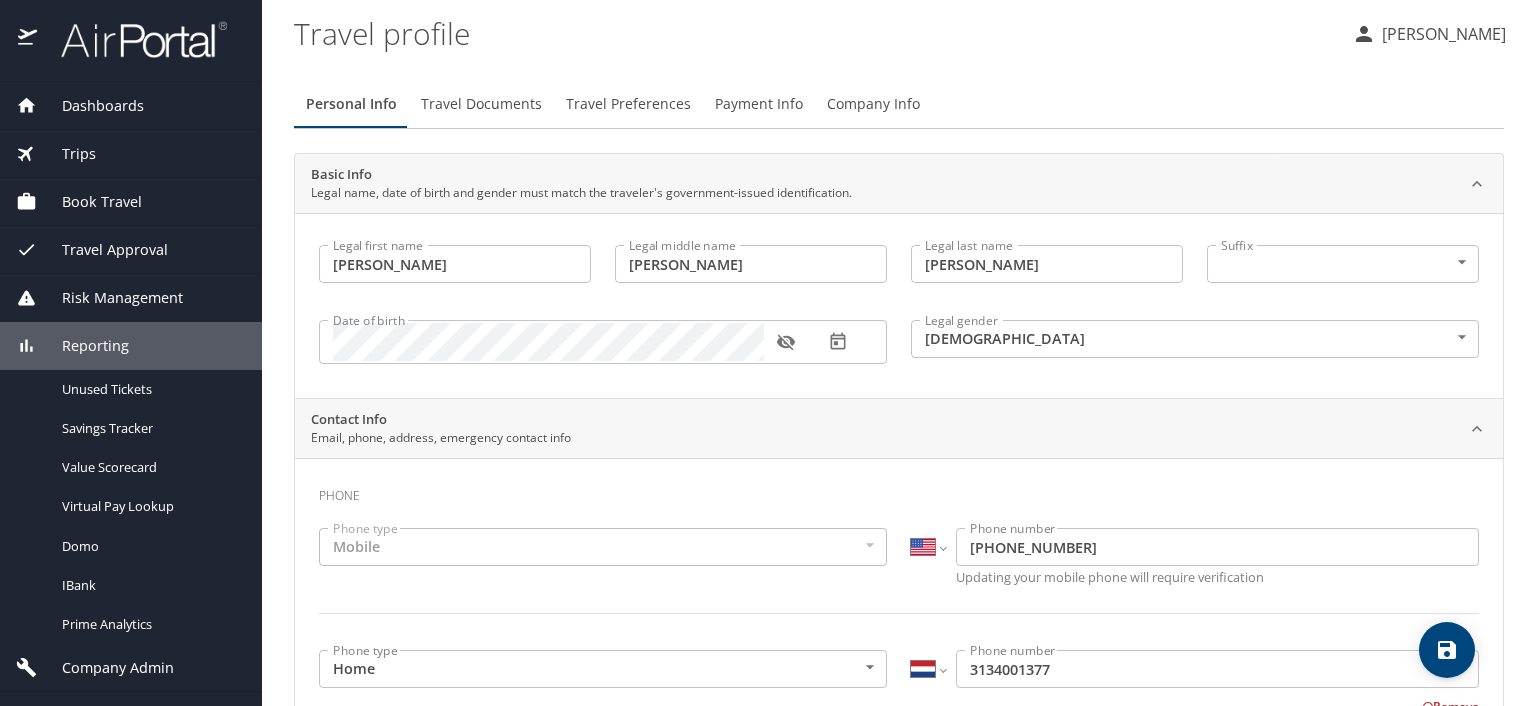 type on "Donna" 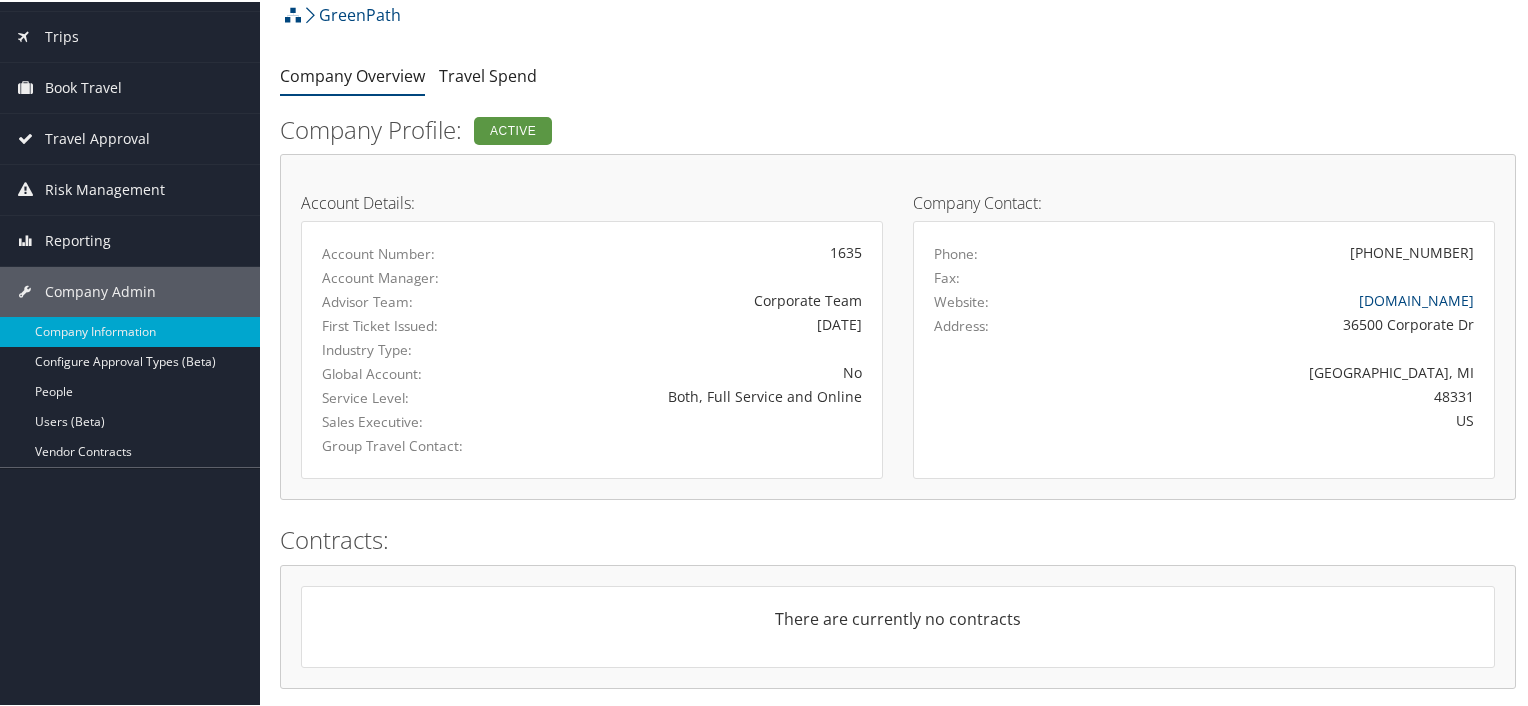 scroll, scrollTop: 104, scrollLeft: 0, axis: vertical 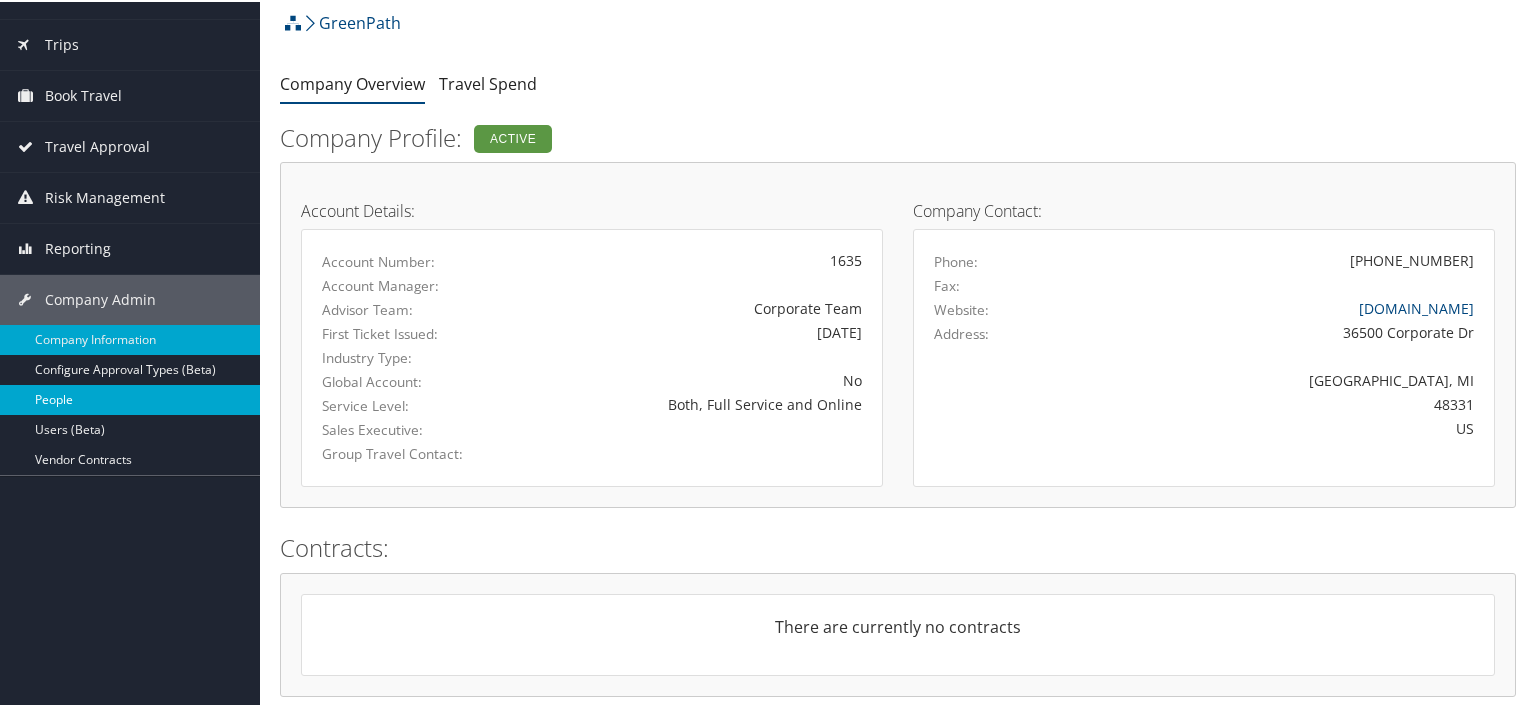 click on "People" at bounding box center [130, 398] 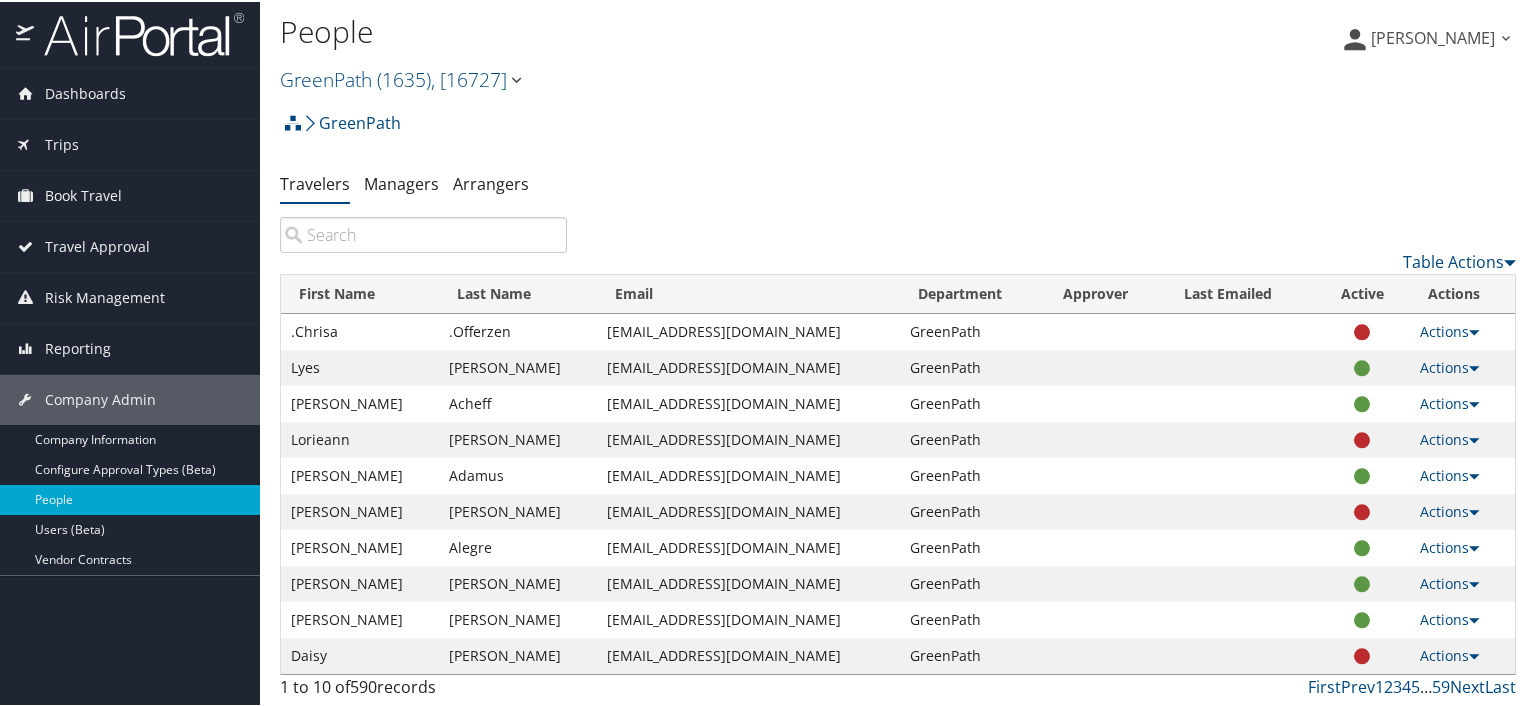 scroll, scrollTop: 5, scrollLeft: 0, axis: vertical 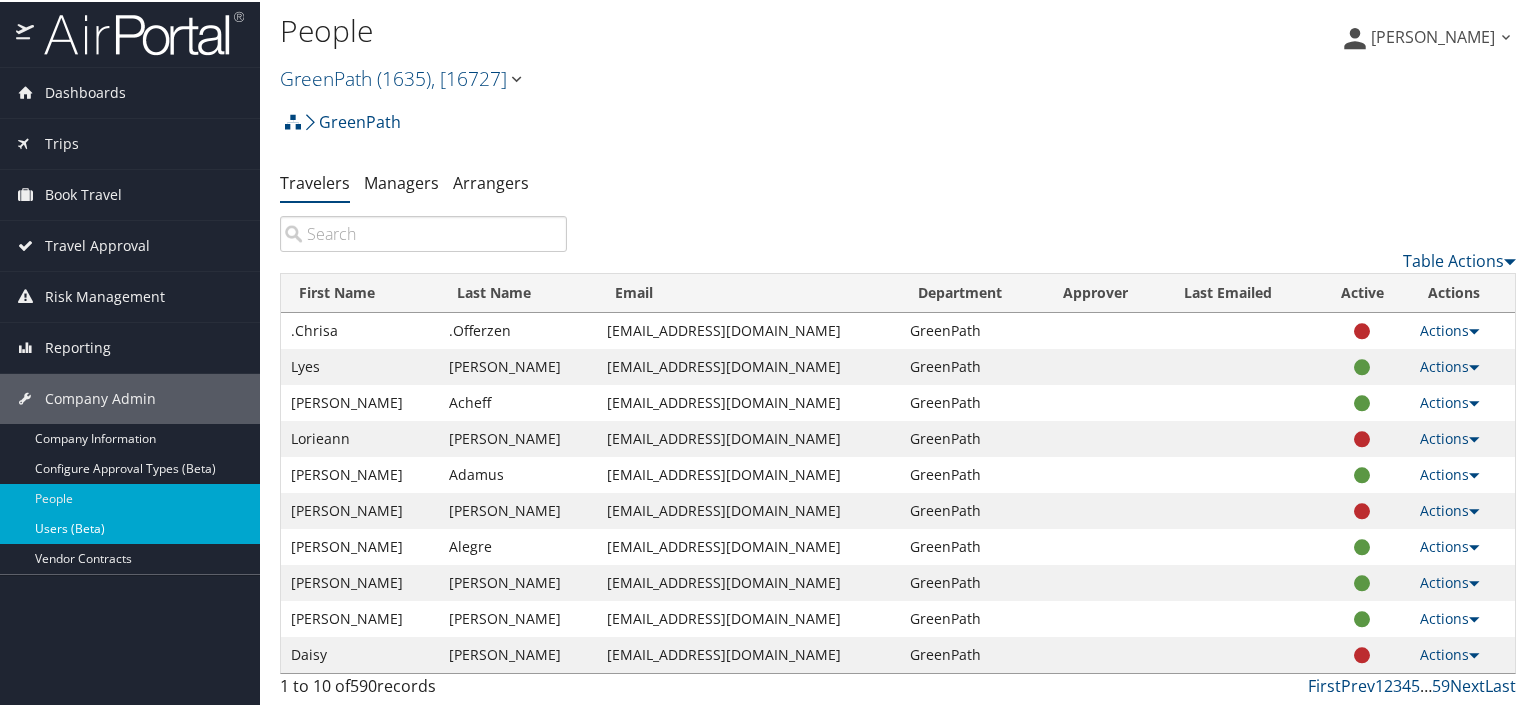 click on "Users (Beta)" at bounding box center (130, 527) 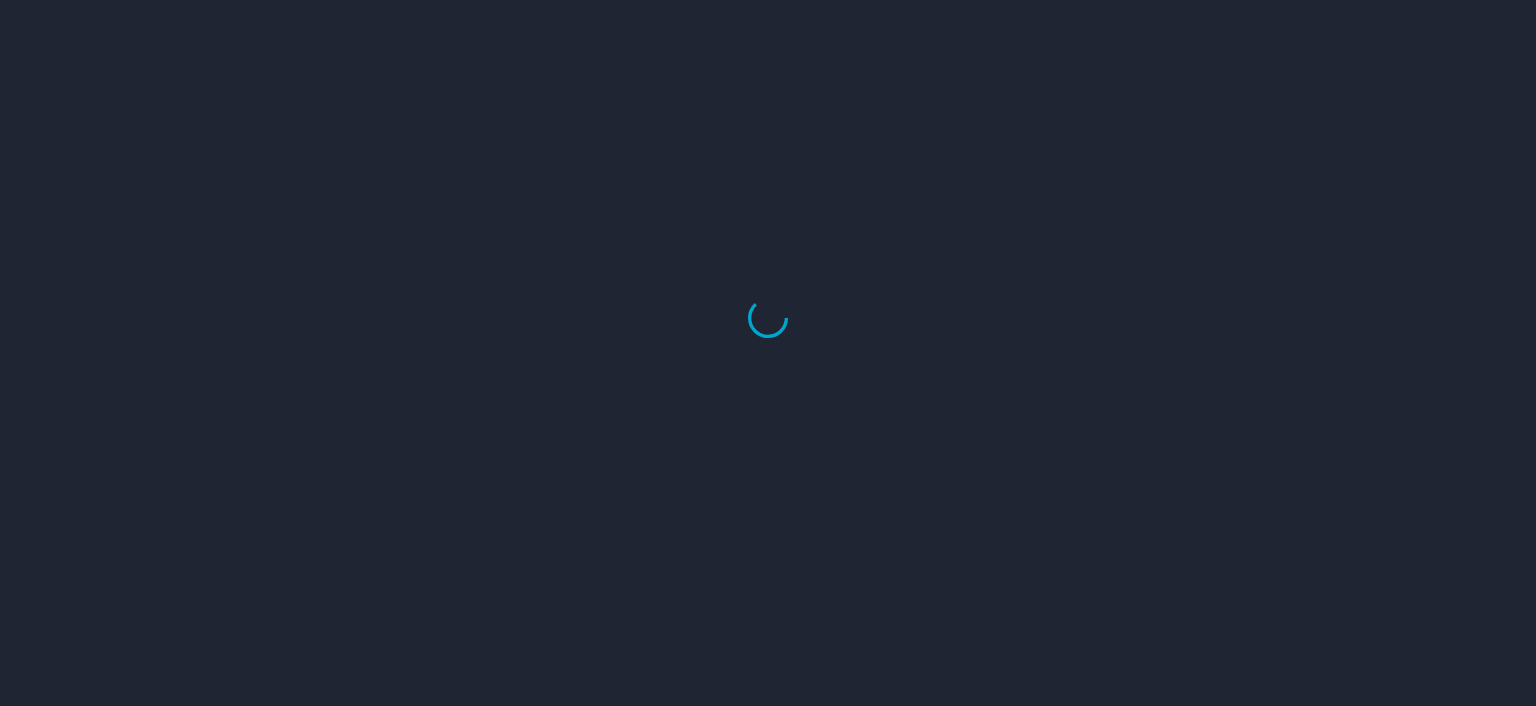 scroll, scrollTop: 0, scrollLeft: 0, axis: both 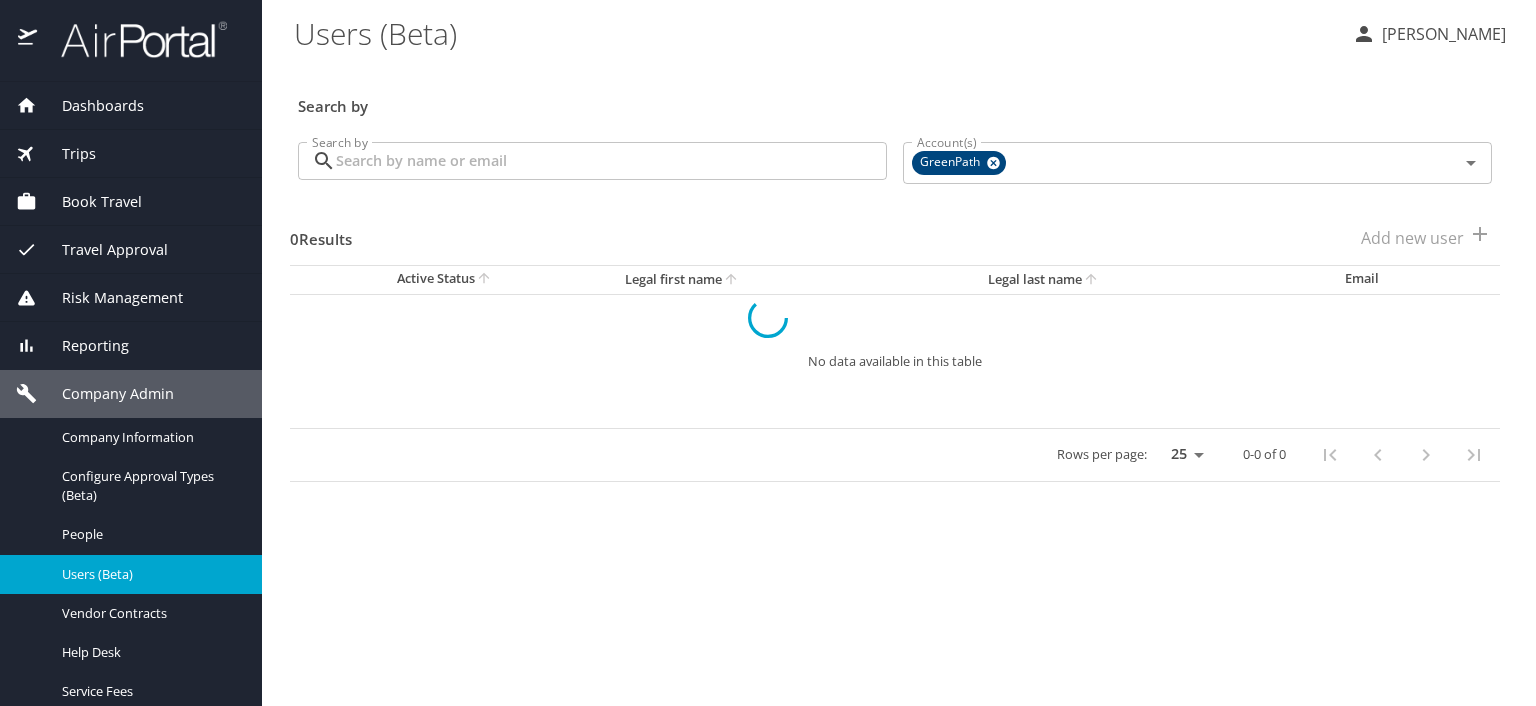 select on "US" 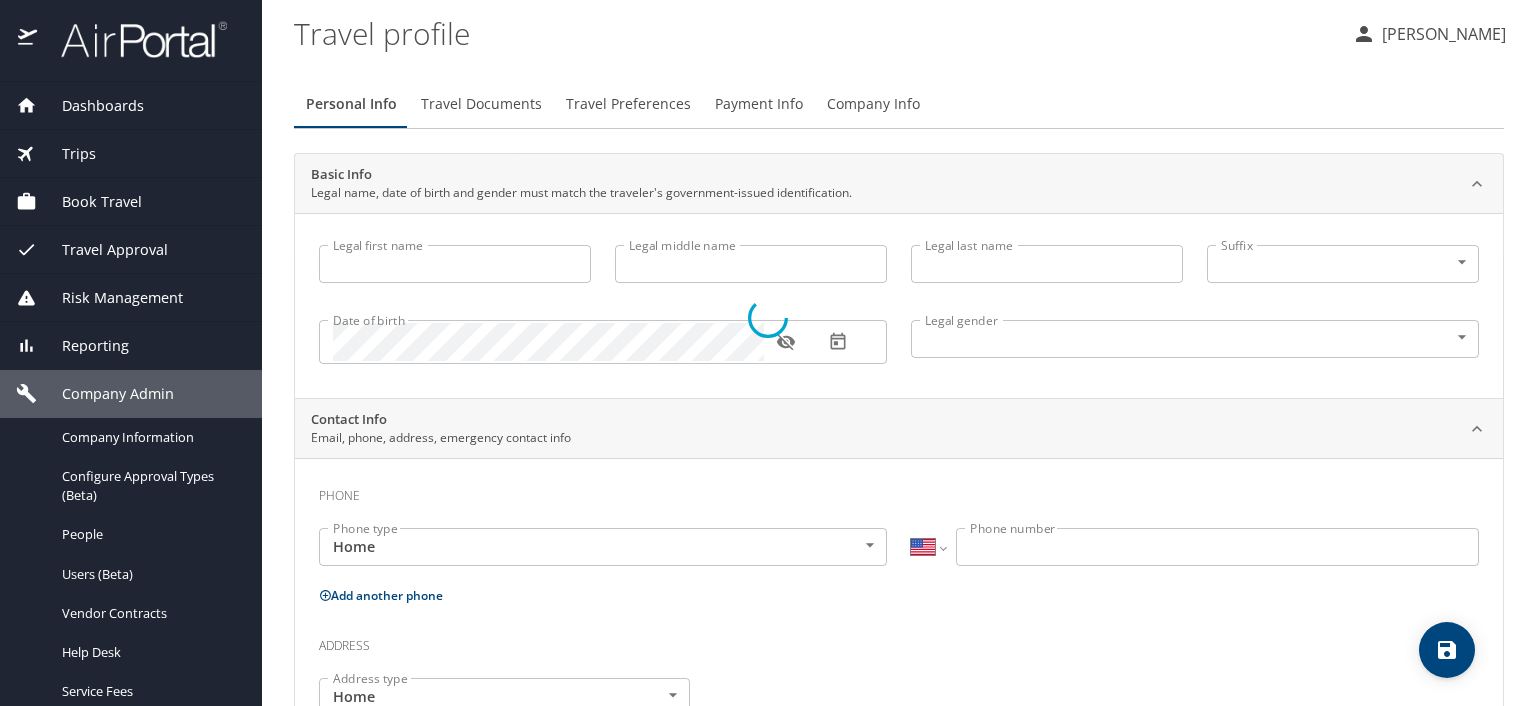 select on "US" 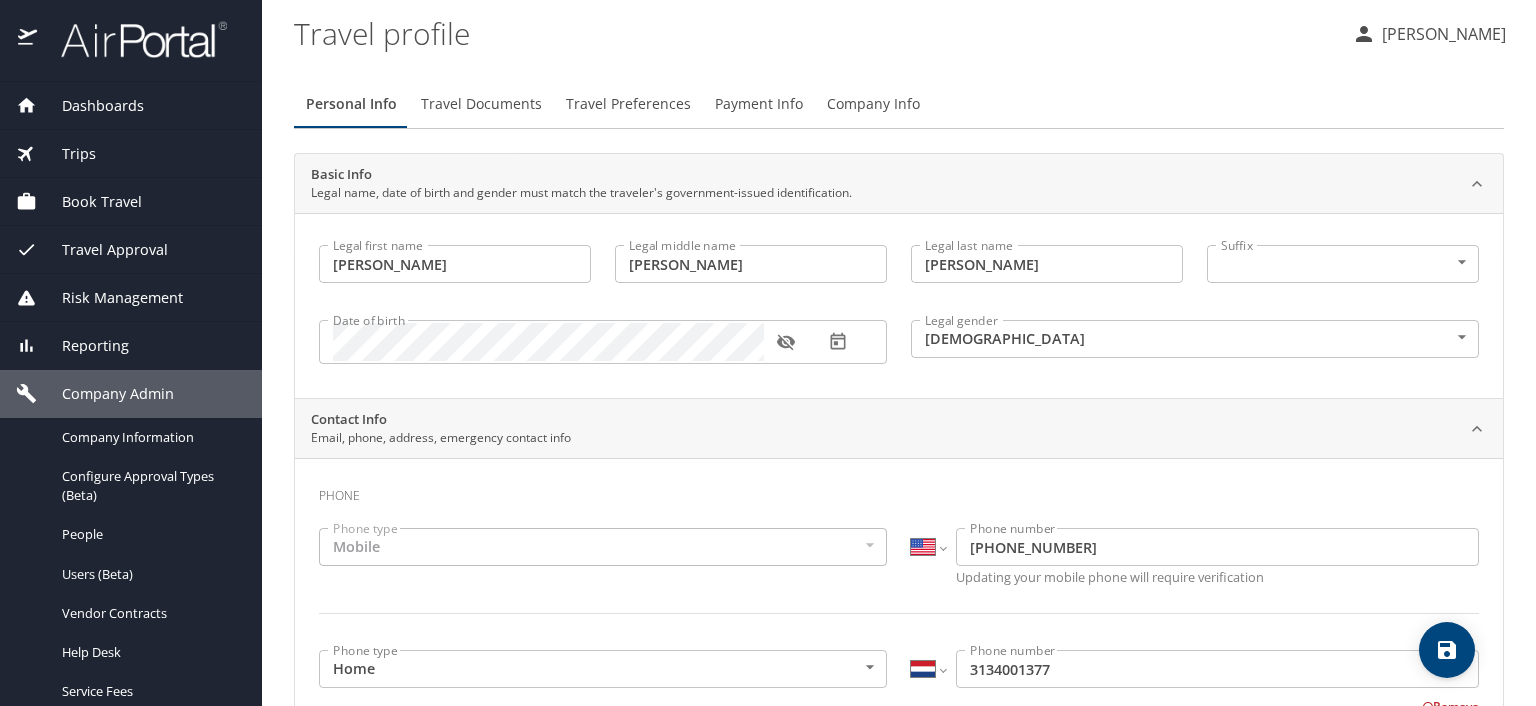 type on "Donna" 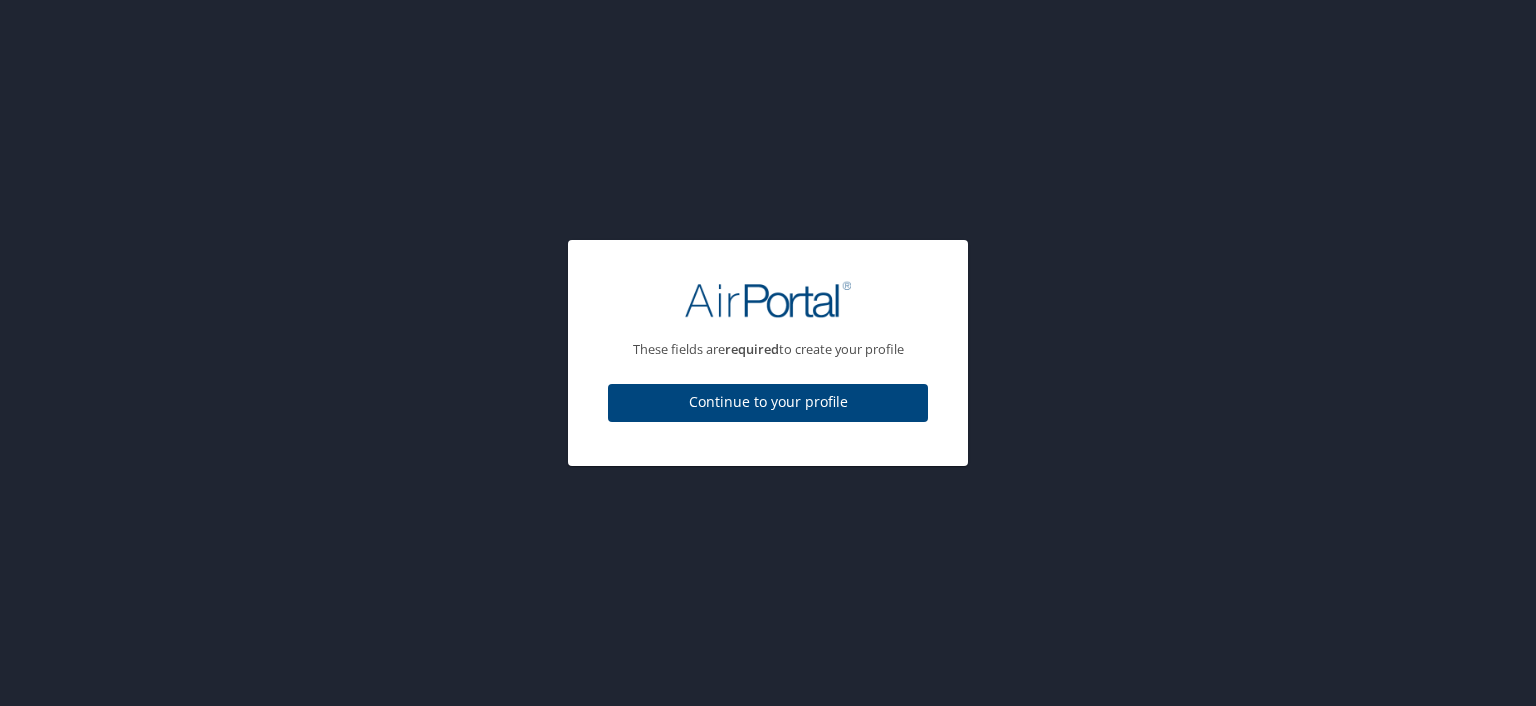 click on "Continue to your profile" at bounding box center [768, 402] 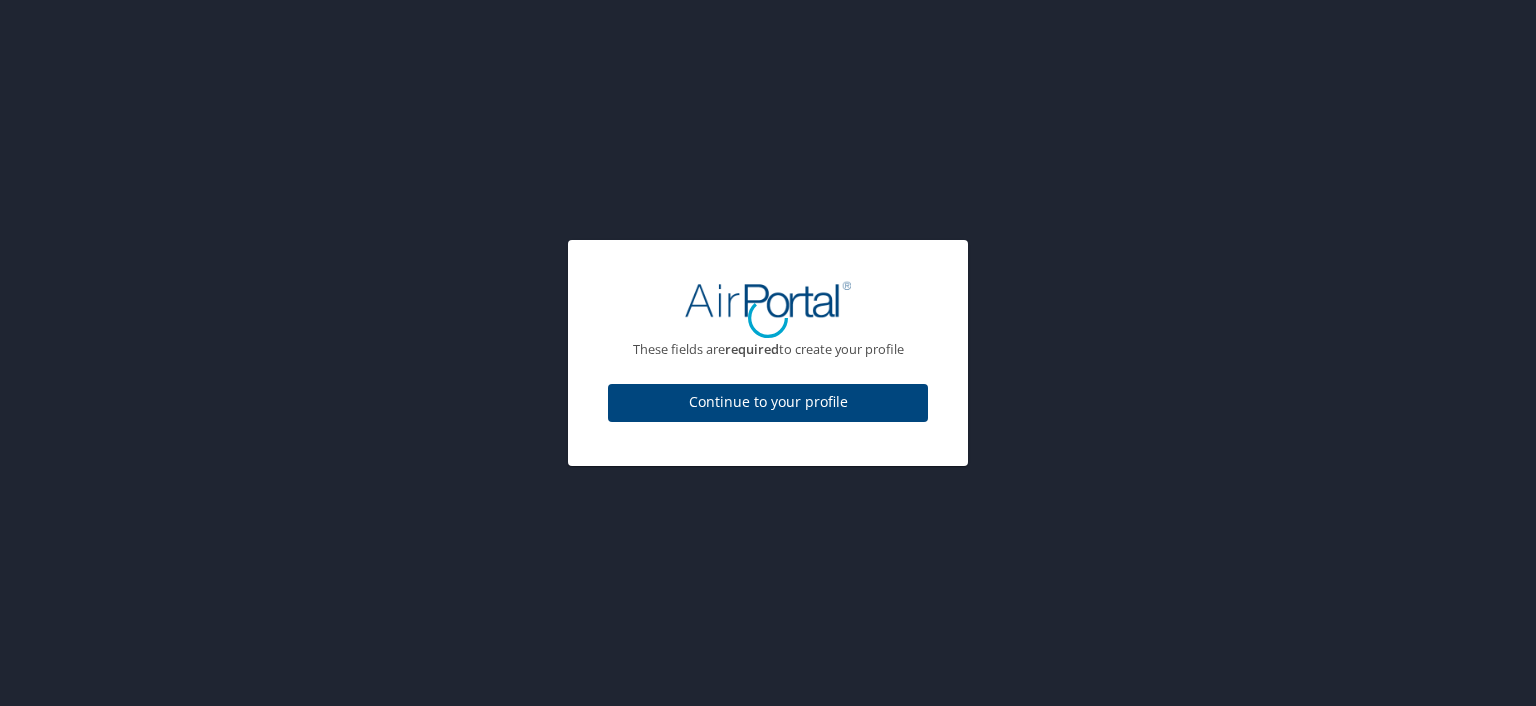 select on "US" 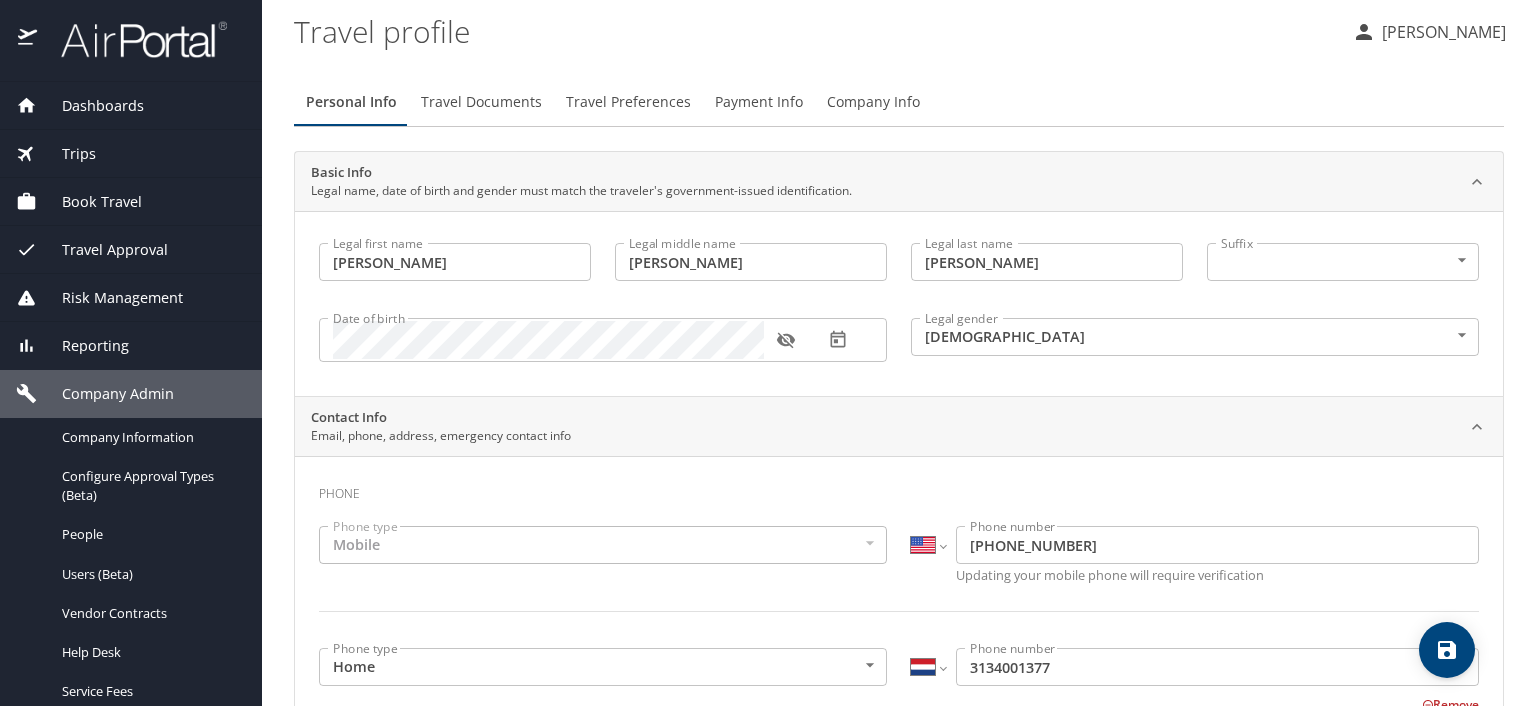 scroll, scrollTop: 0, scrollLeft: 0, axis: both 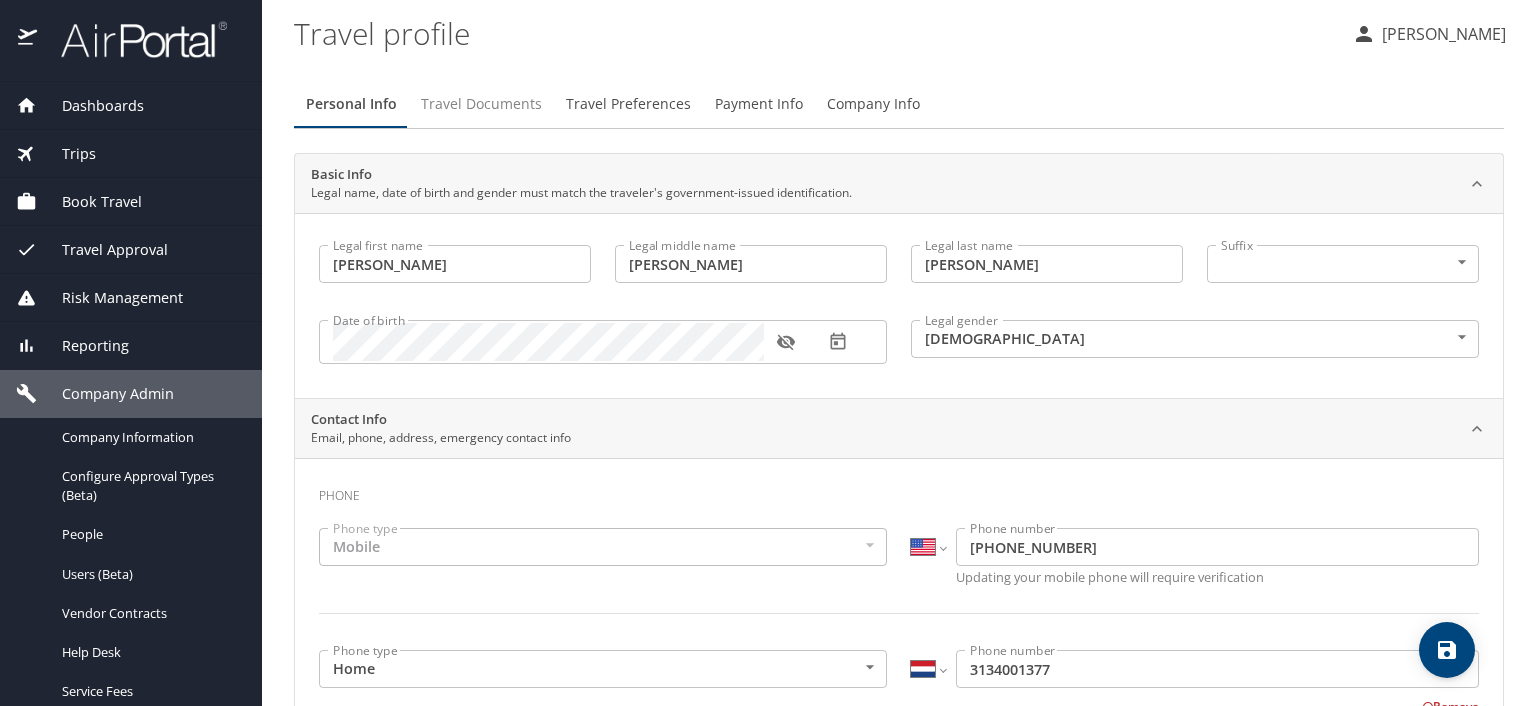 click on "Travel Documents" at bounding box center (481, 104) 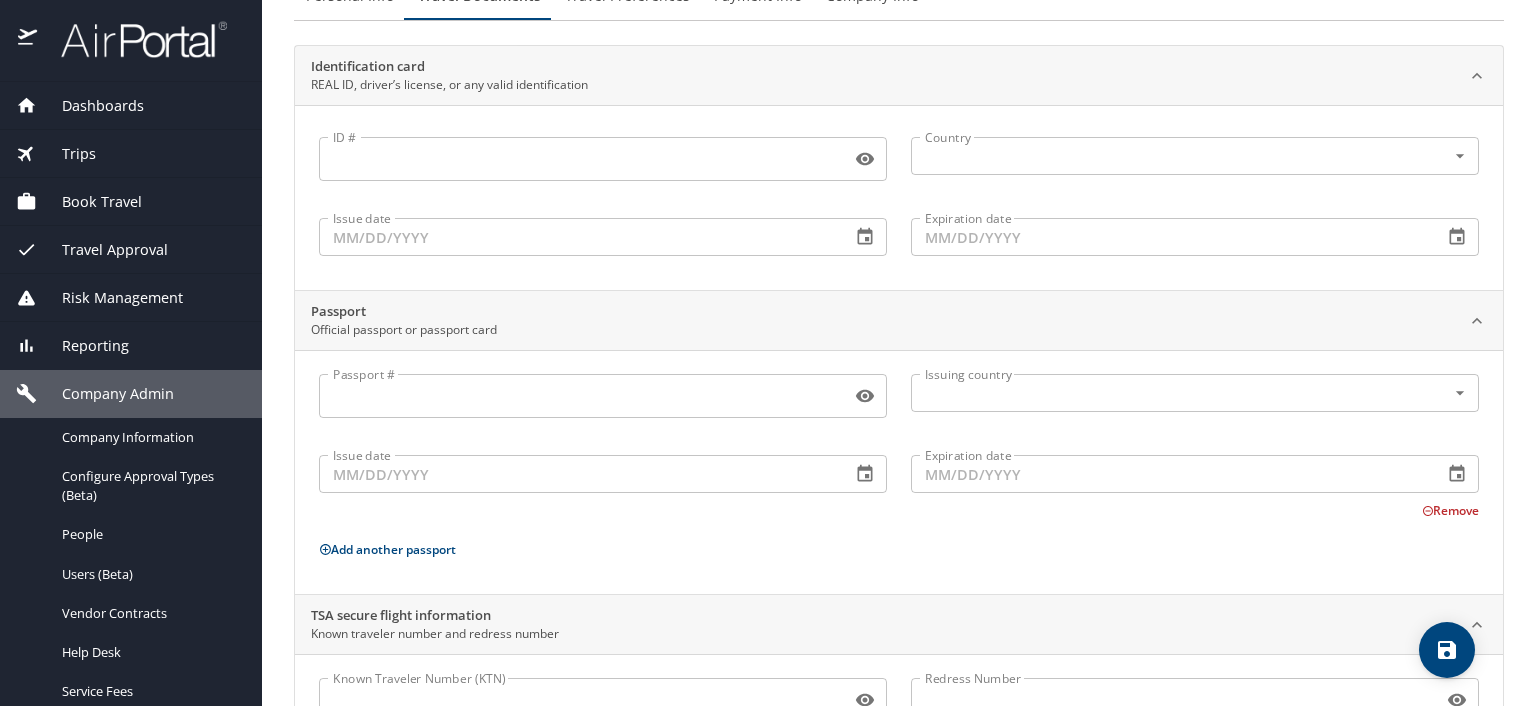 scroll, scrollTop: 0, scrollLeft: 0, axis: both 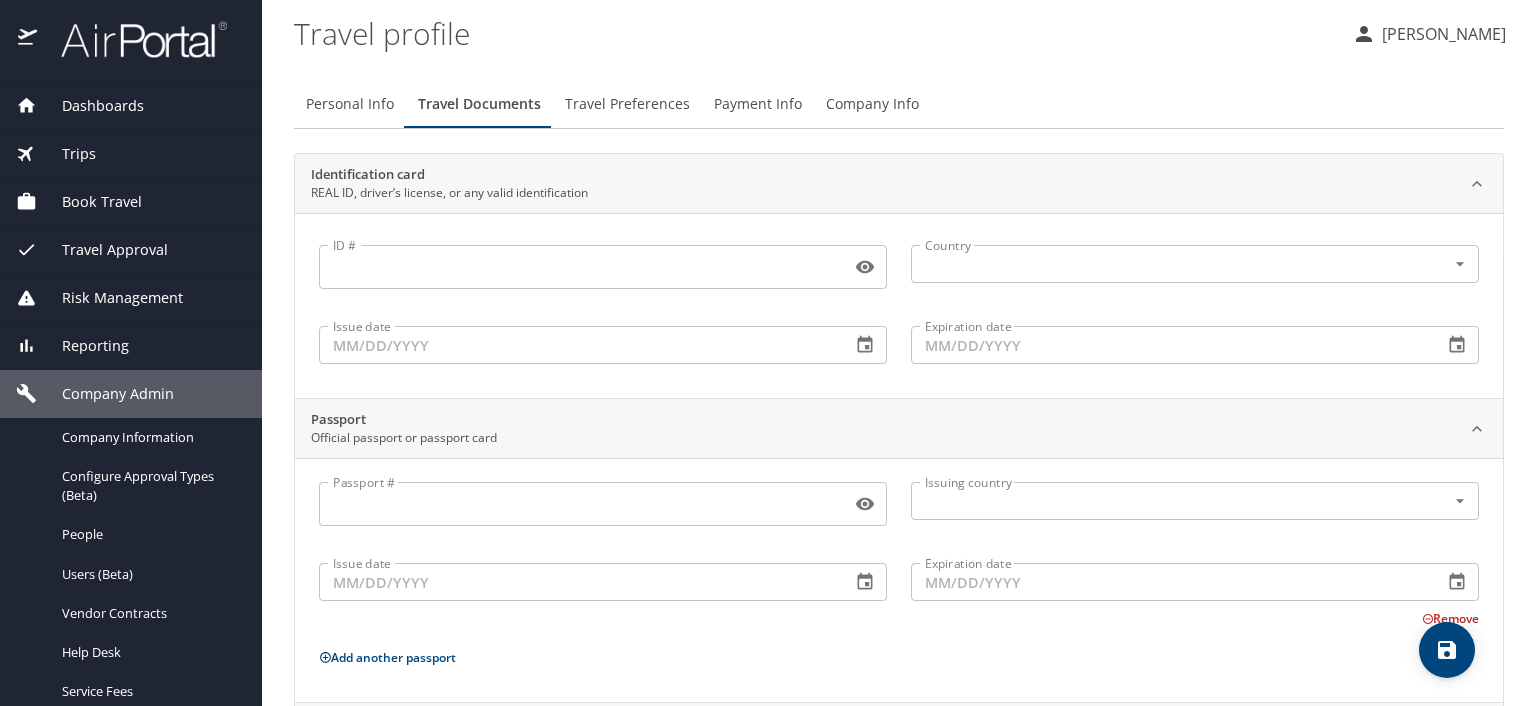 click on "Travel Preferences" at bounding box center (627, 104) 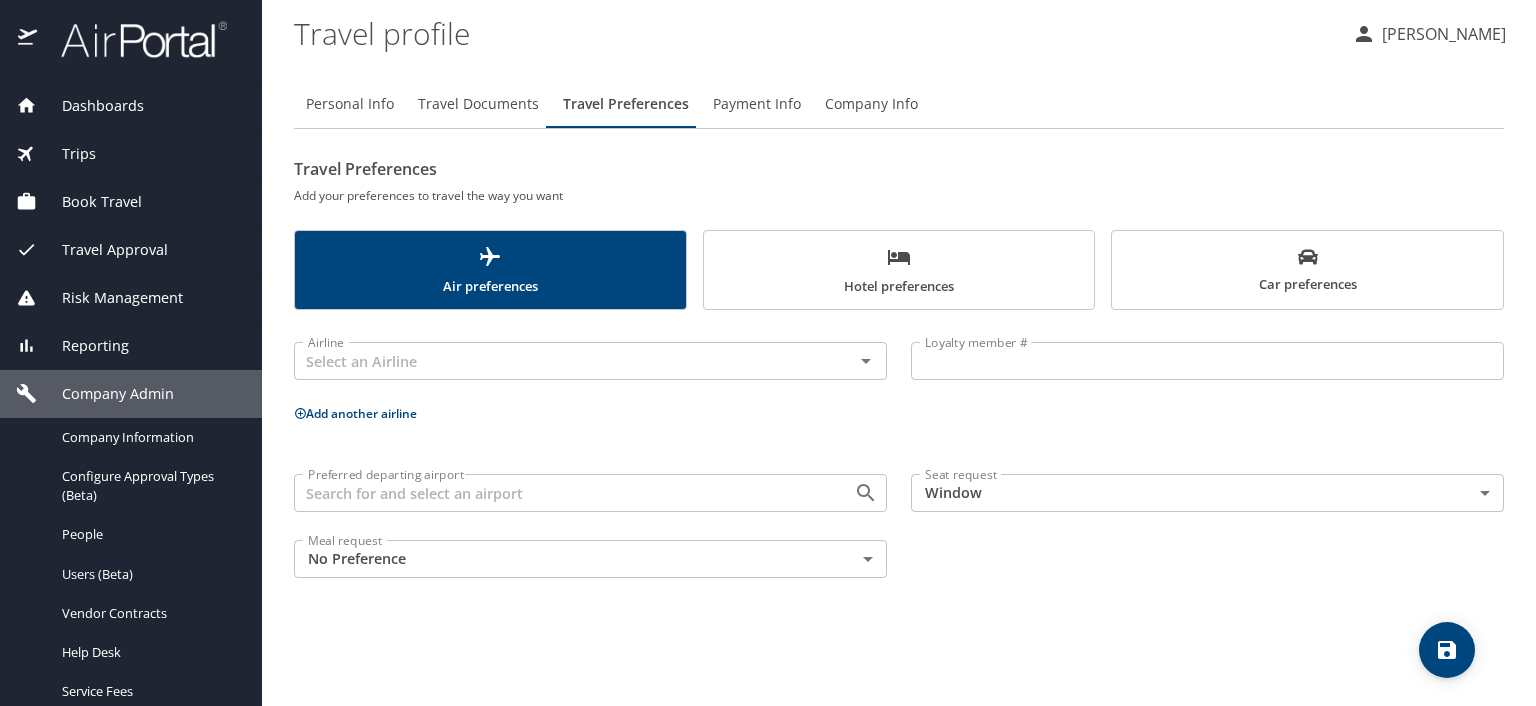 click on "Payment Info" at bounding box center (757, 104) 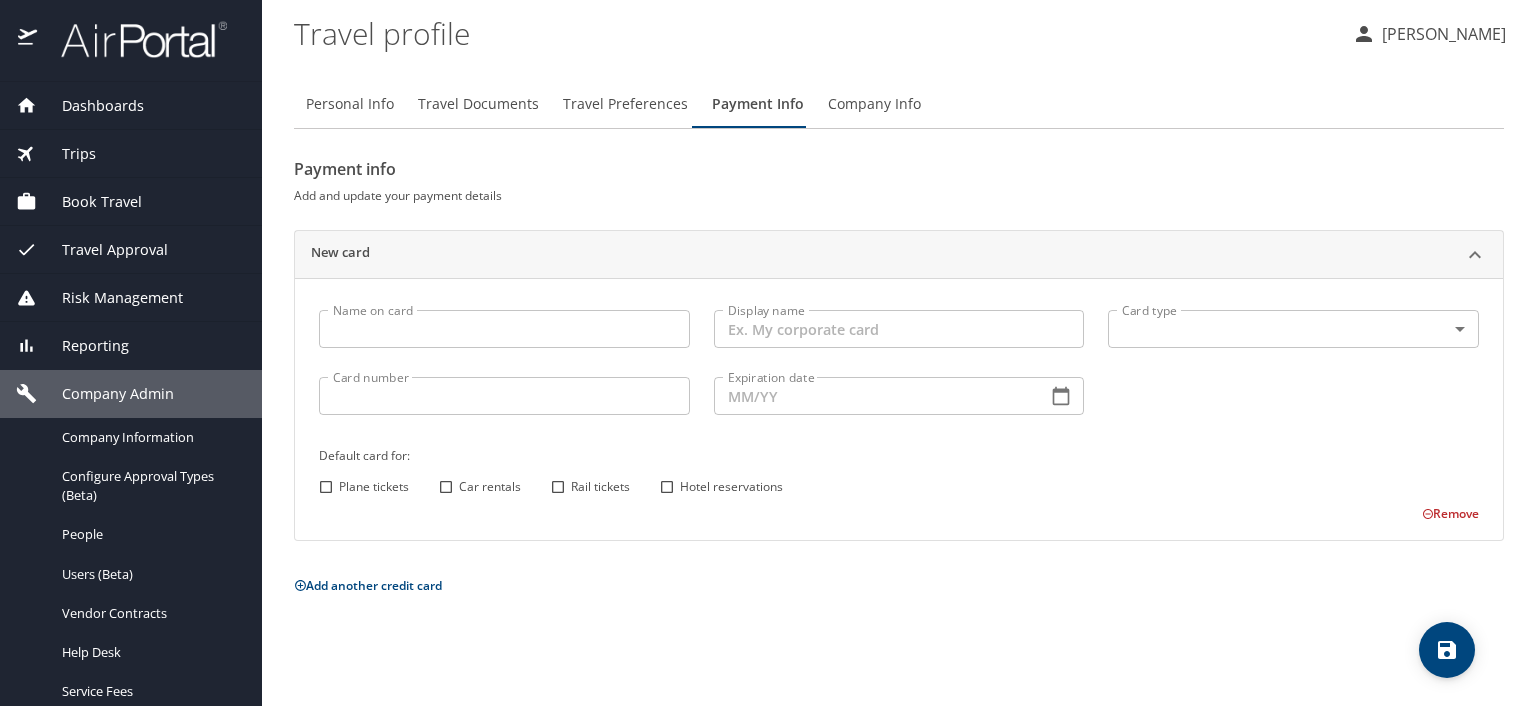 click on "Company Info" at bounding box center [874, 104] 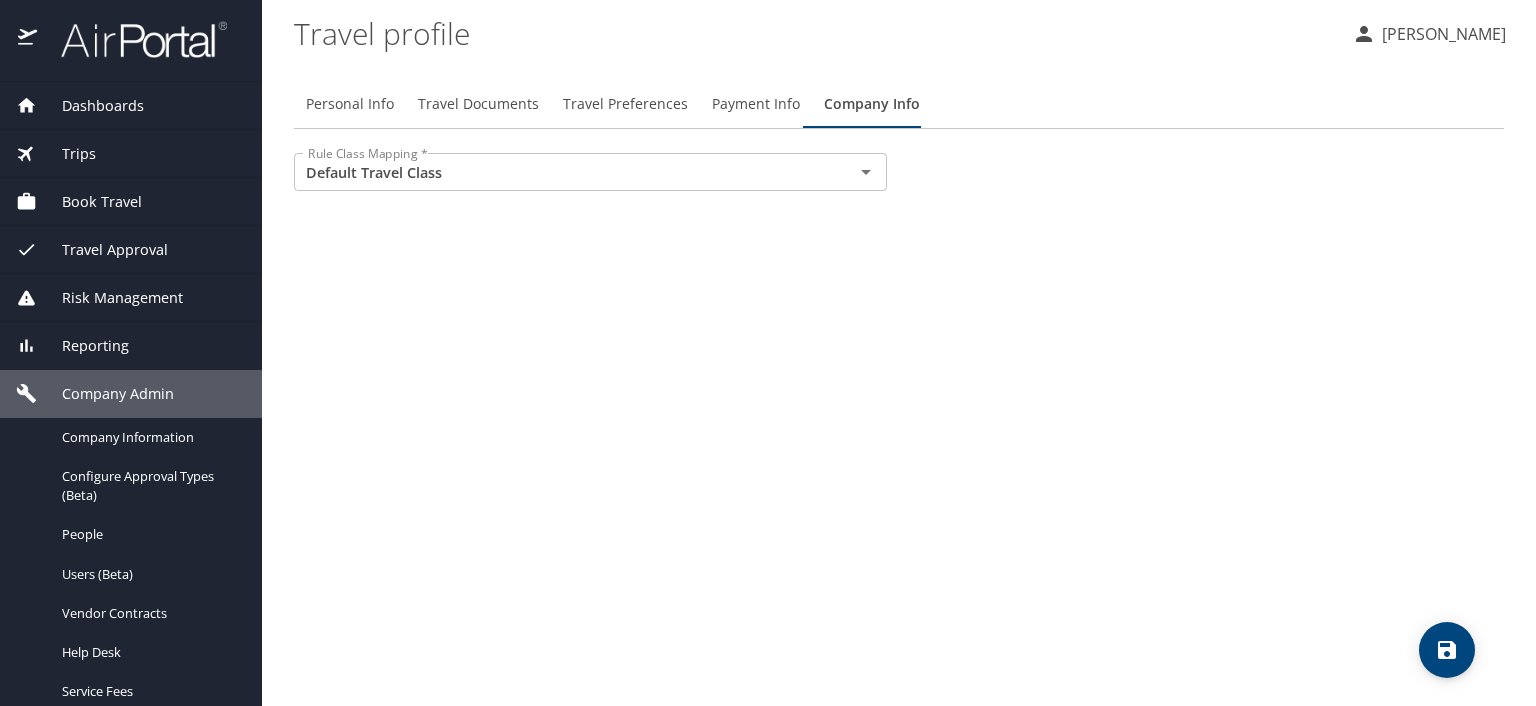 drag, startPoint x: 1524, startPoint y: 2, endPoint x: 1111, endPoint y: 315, distance: 518.20654 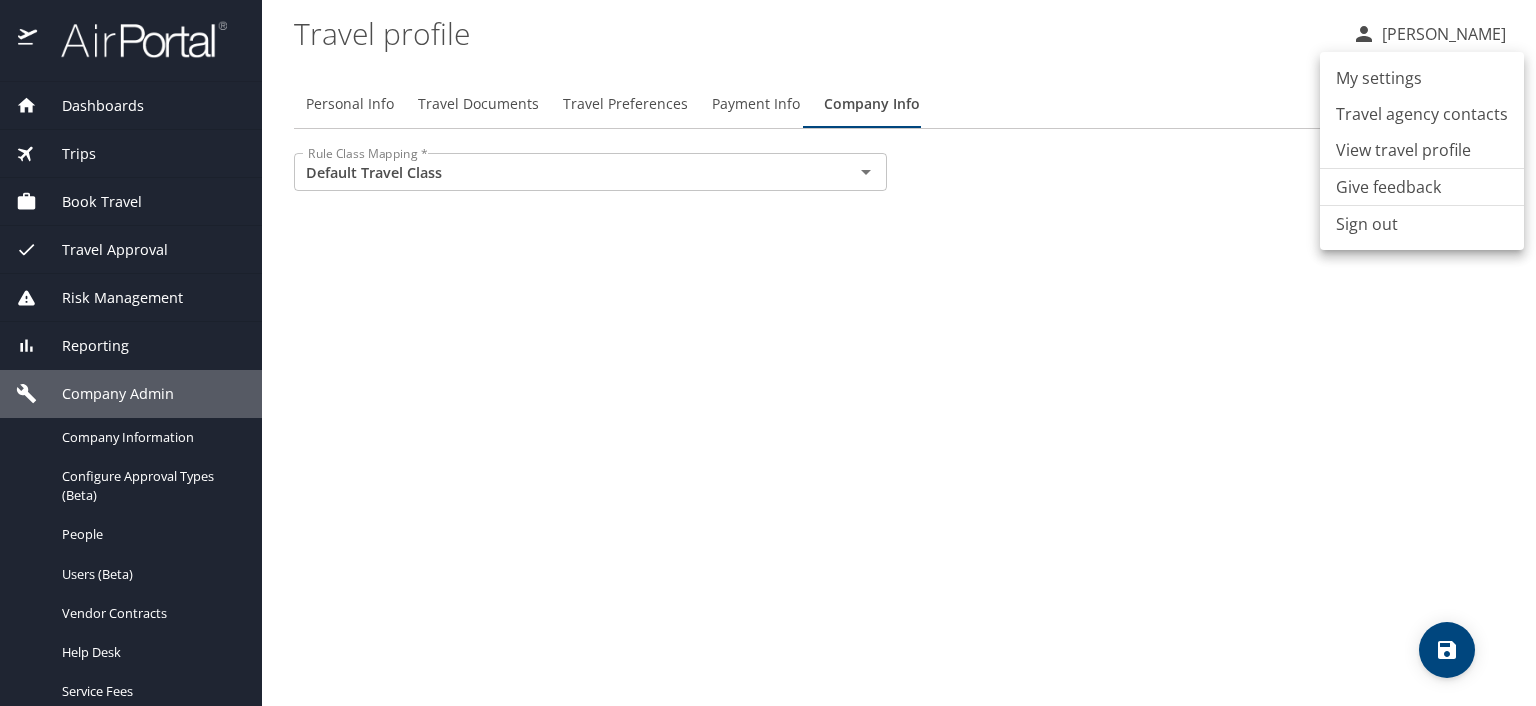 click on "Sign out" at bounding box center (1422, 224) 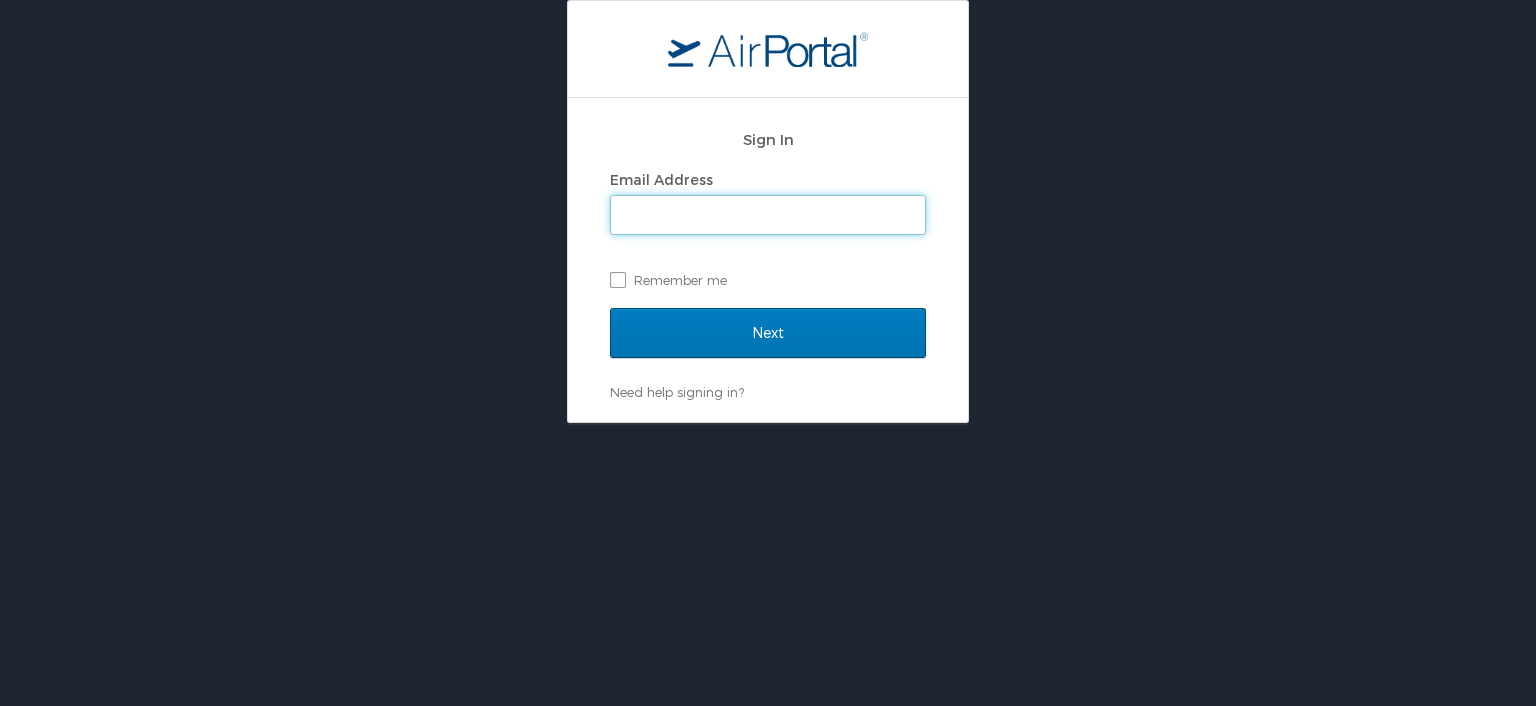 scroll, scrollTop: 0, scrollLeft: 0, axis: both 